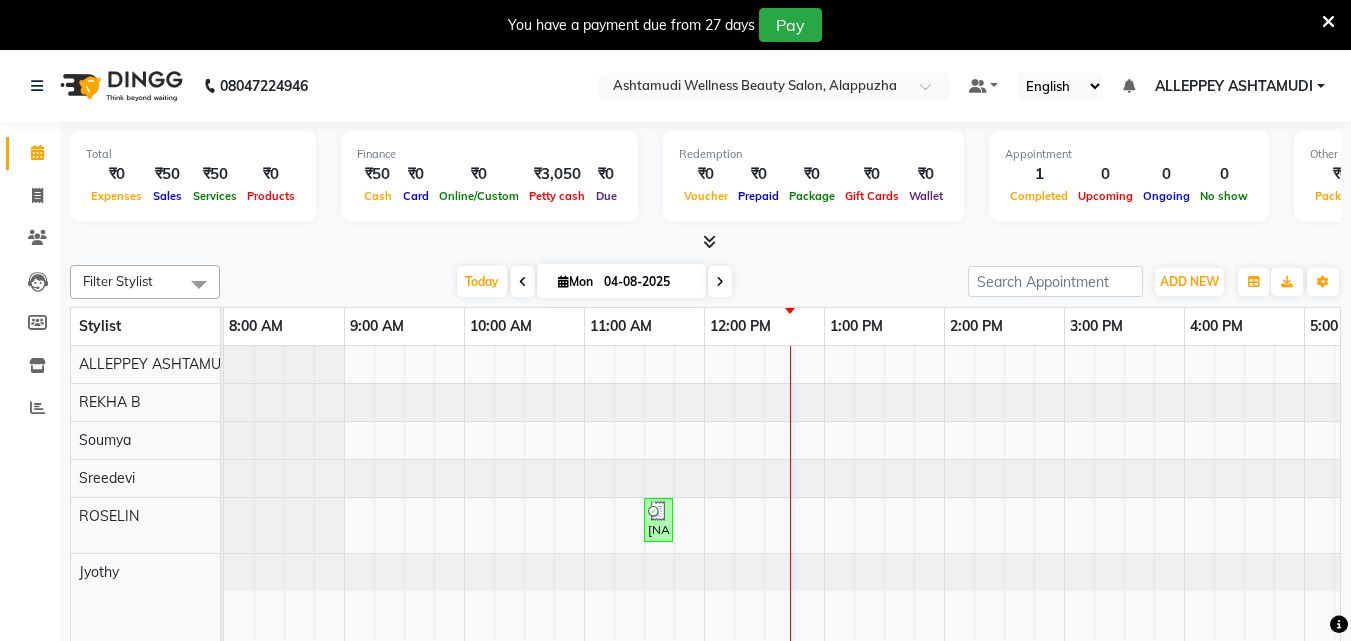 scroll, scrollTop: 0, scrollLeft: 0, axis: both 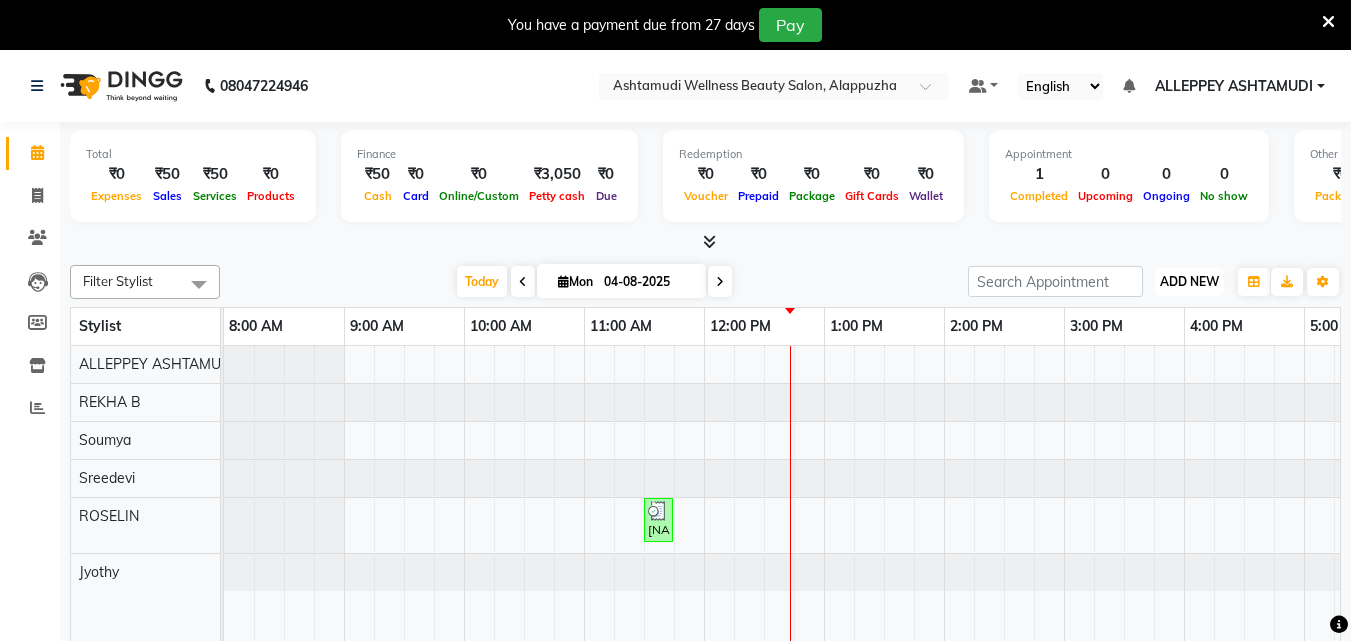 click on "ADD NEW Toggle Dropdown" at bounding box center [1189, 282] 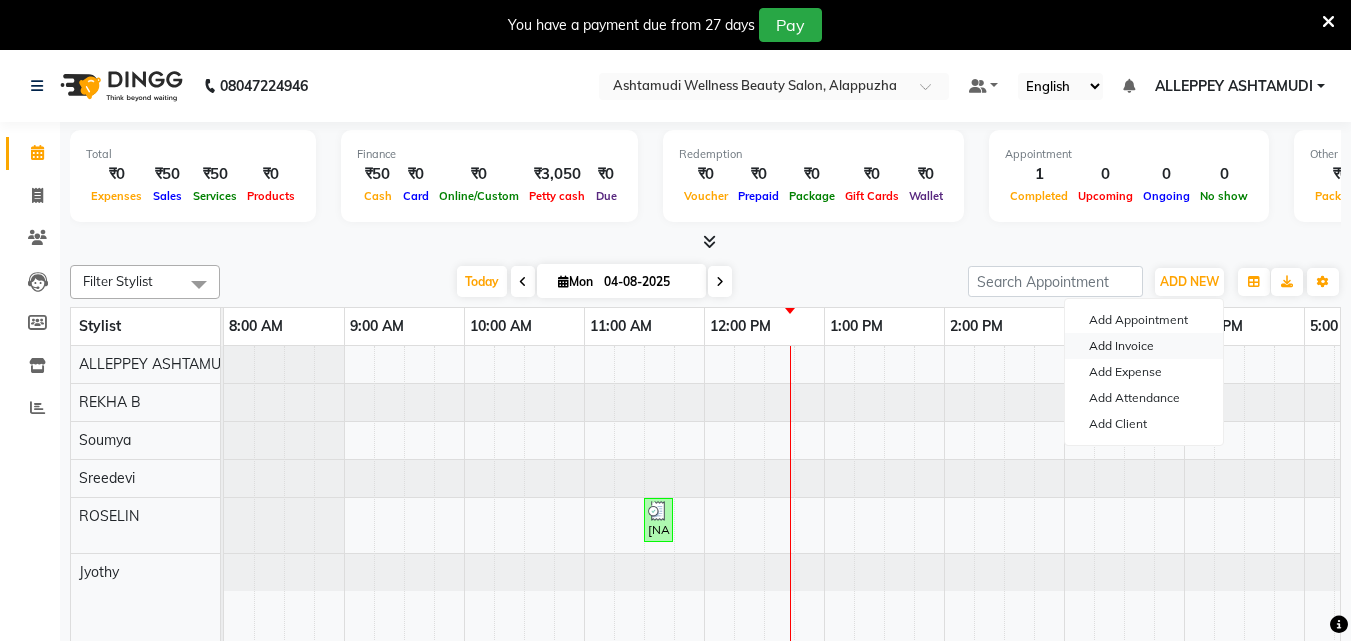 click on "Add Invoice" at bounding box center (1144, 346) 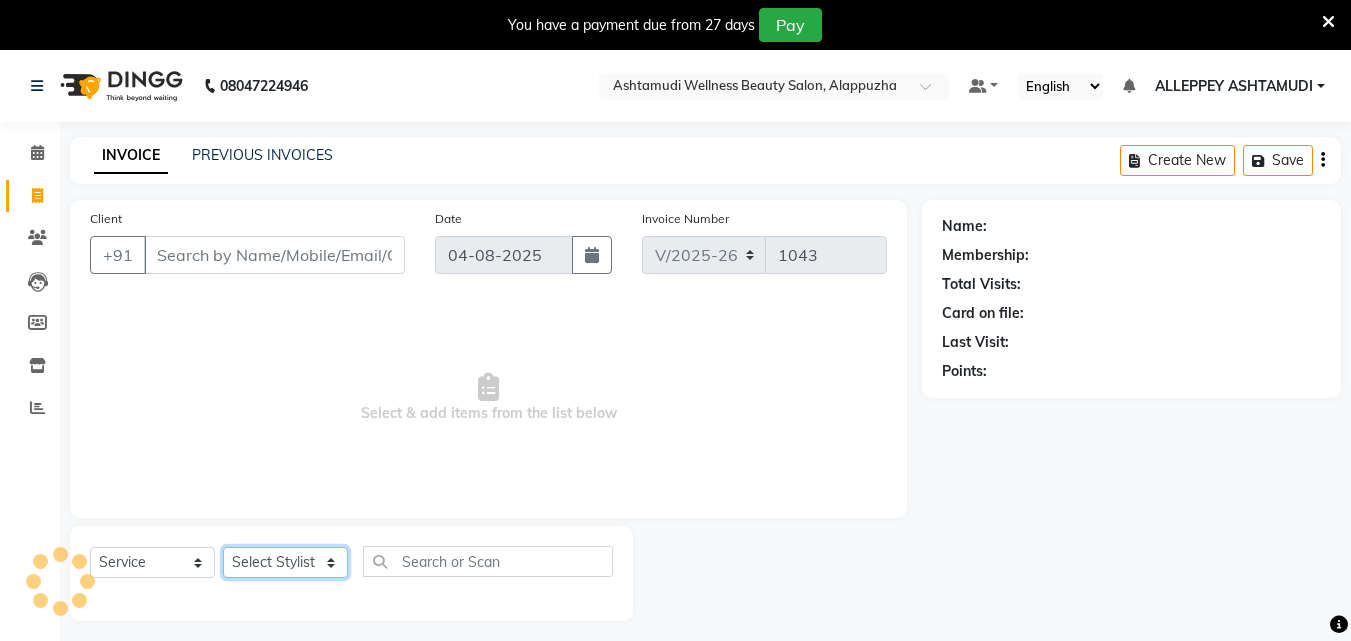 click on "Select Stylist ALLEPPEY ASHTAMUDI Jyothy REKHA B ROSELIN Soumya Sreedevi" 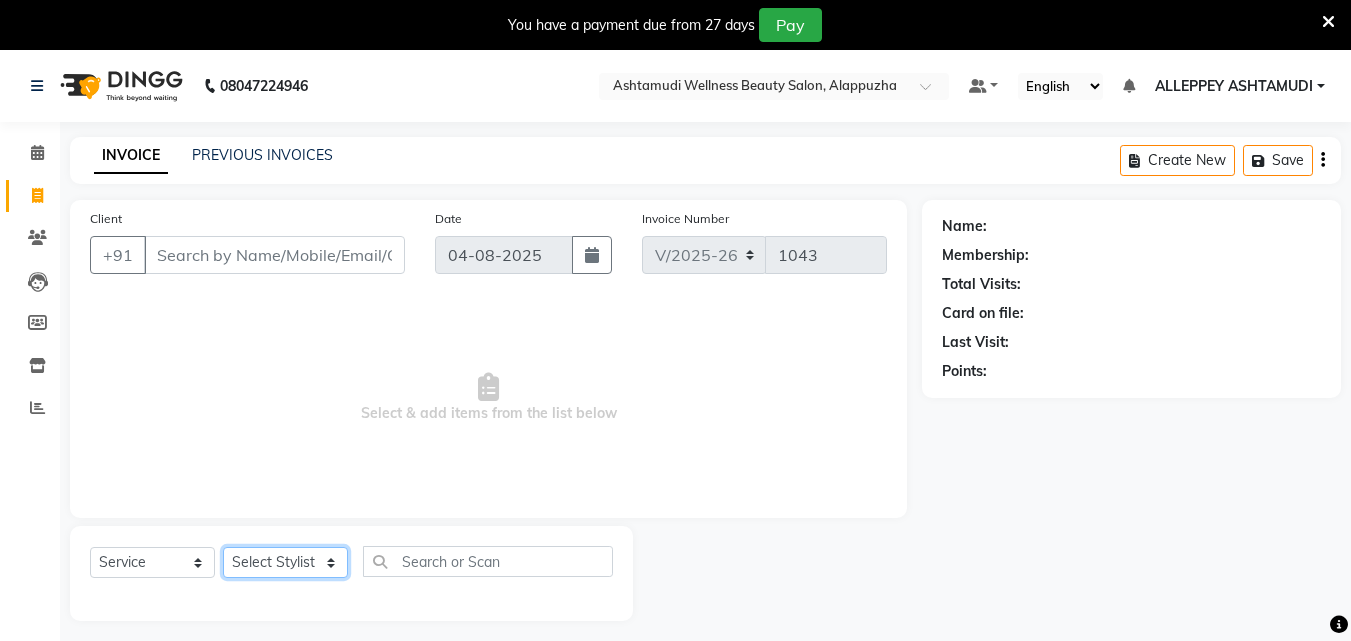 select on "76486" 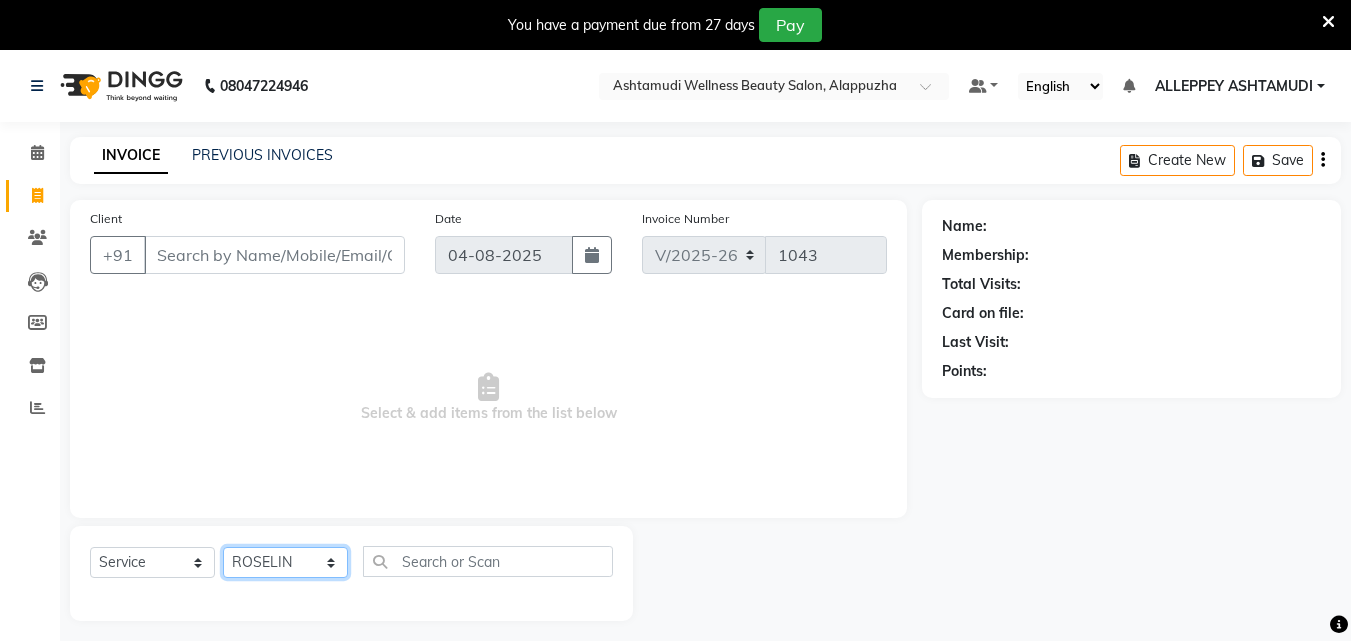 click on "Select Stylist ALLEPPEY ASHTAMUDI Jyothy REKHA B ROSELIN Soumya Sreedevi" 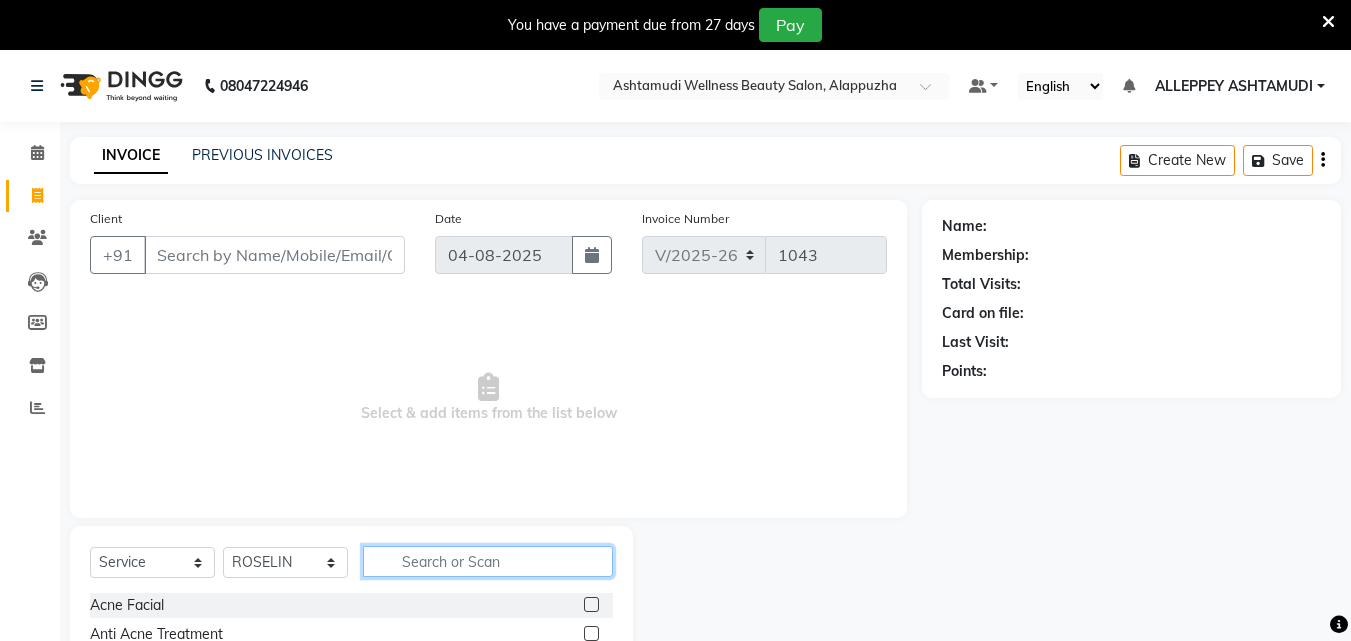 click 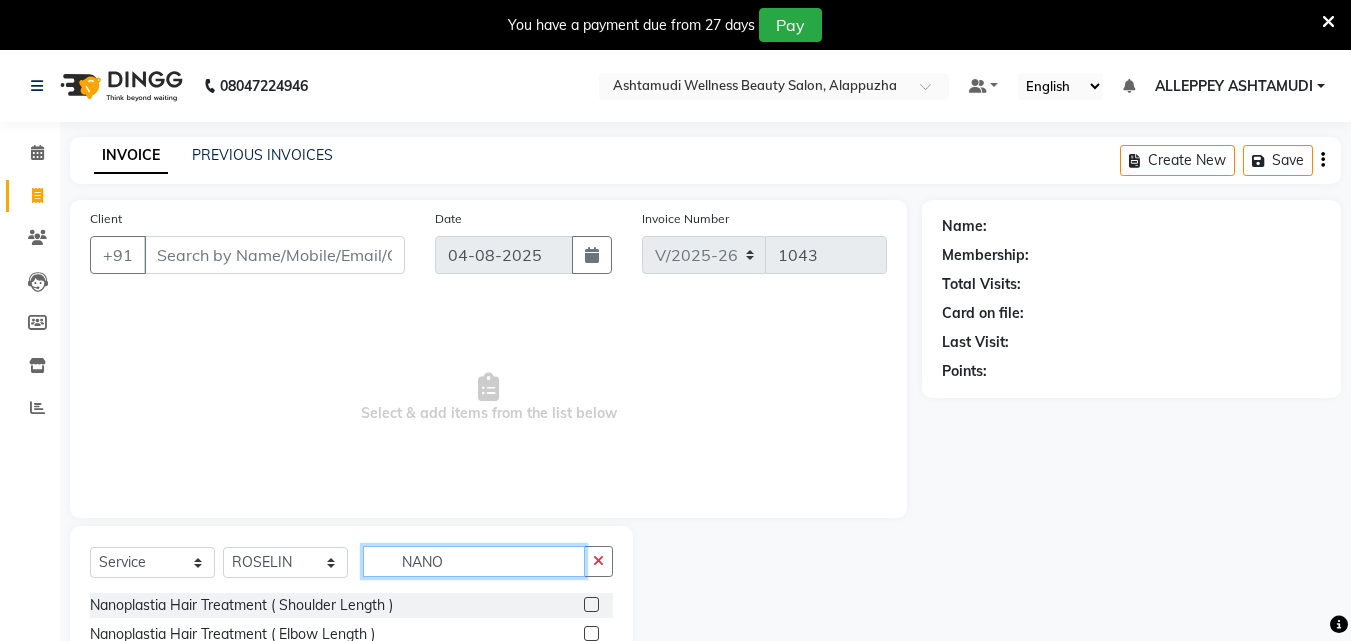 click on "NANO" 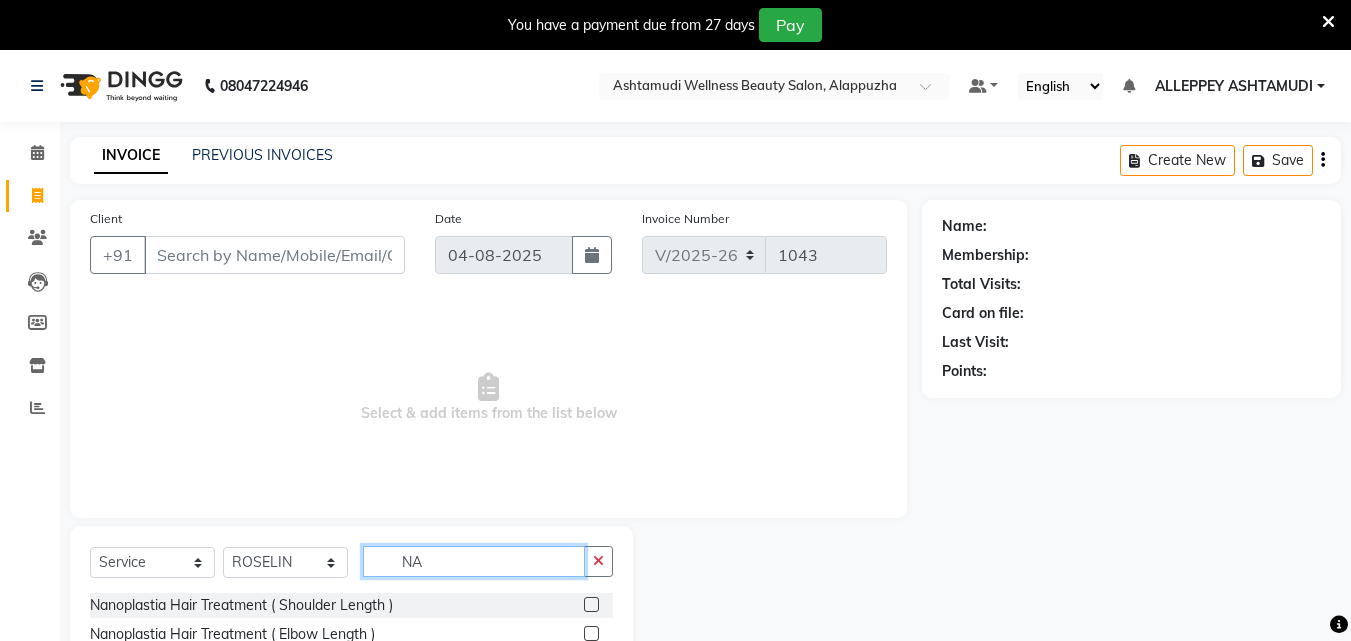 type on "N" 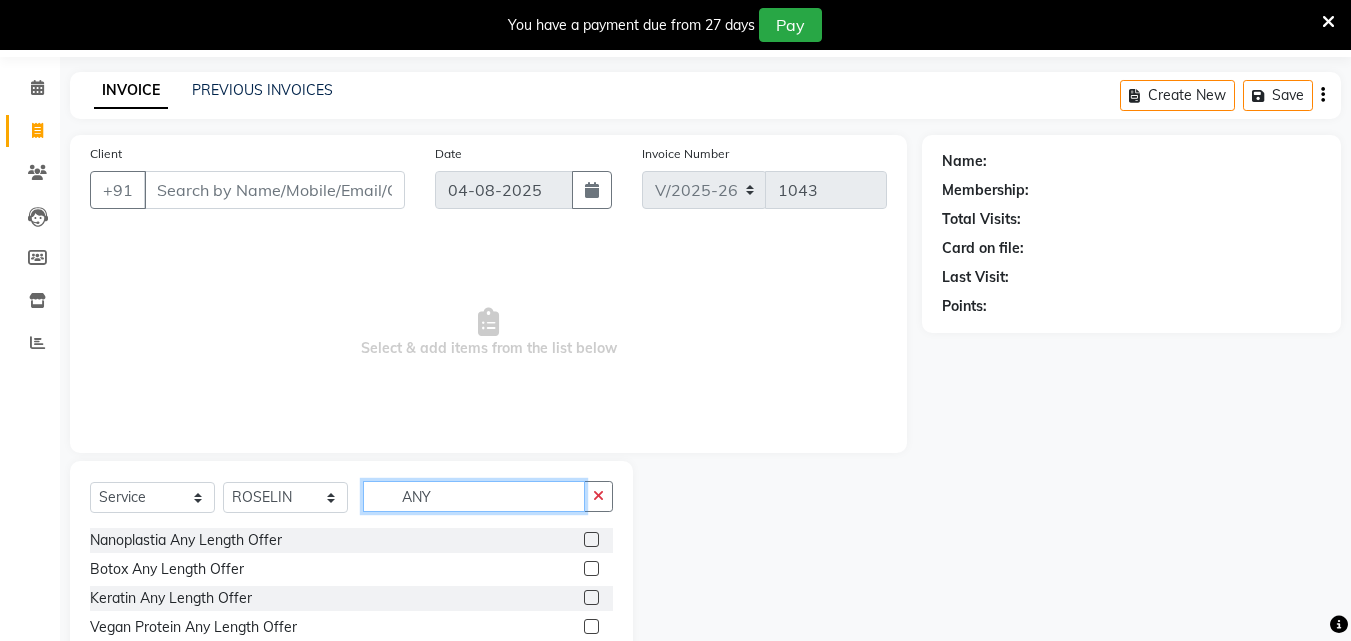 scroll, scrollTop: 100, scrollLeft: 0, axis: vertical 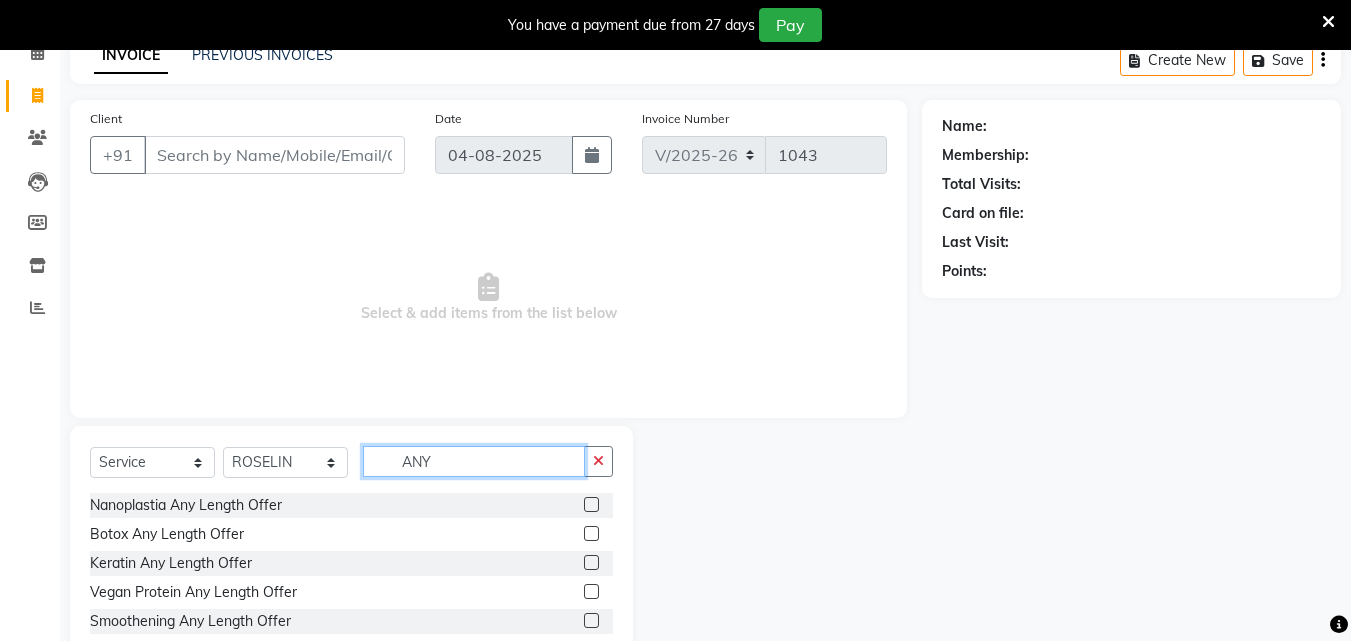 type on "ANY" 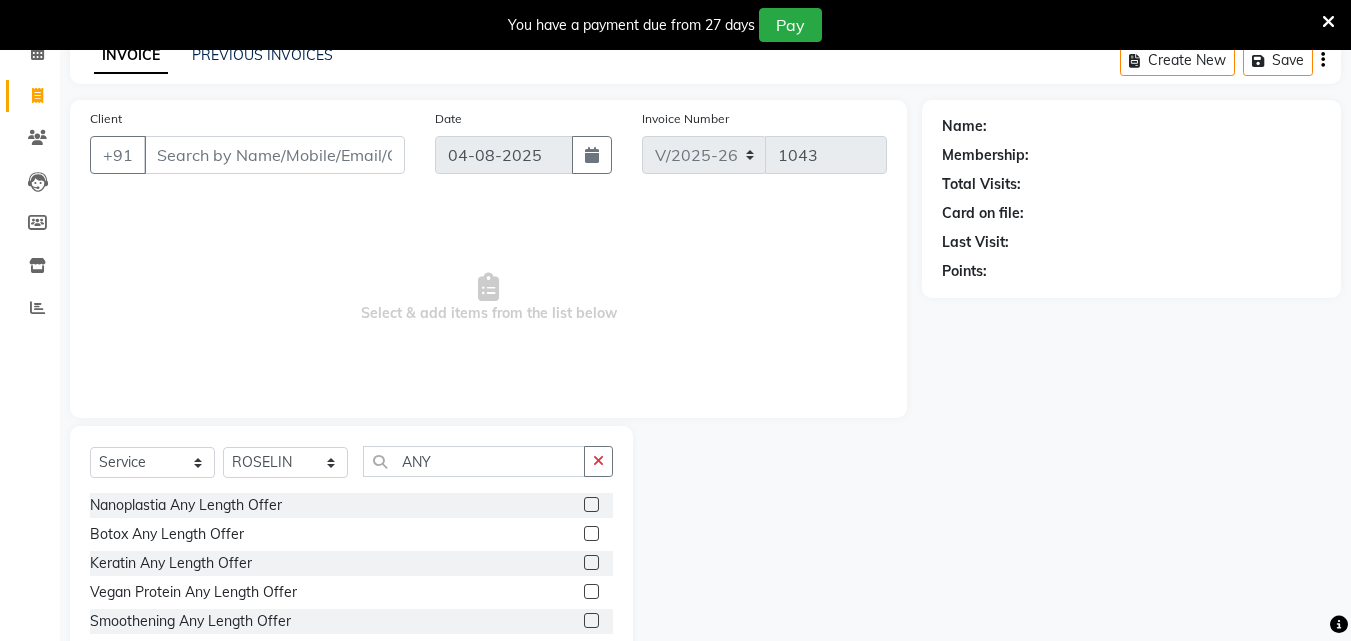 click 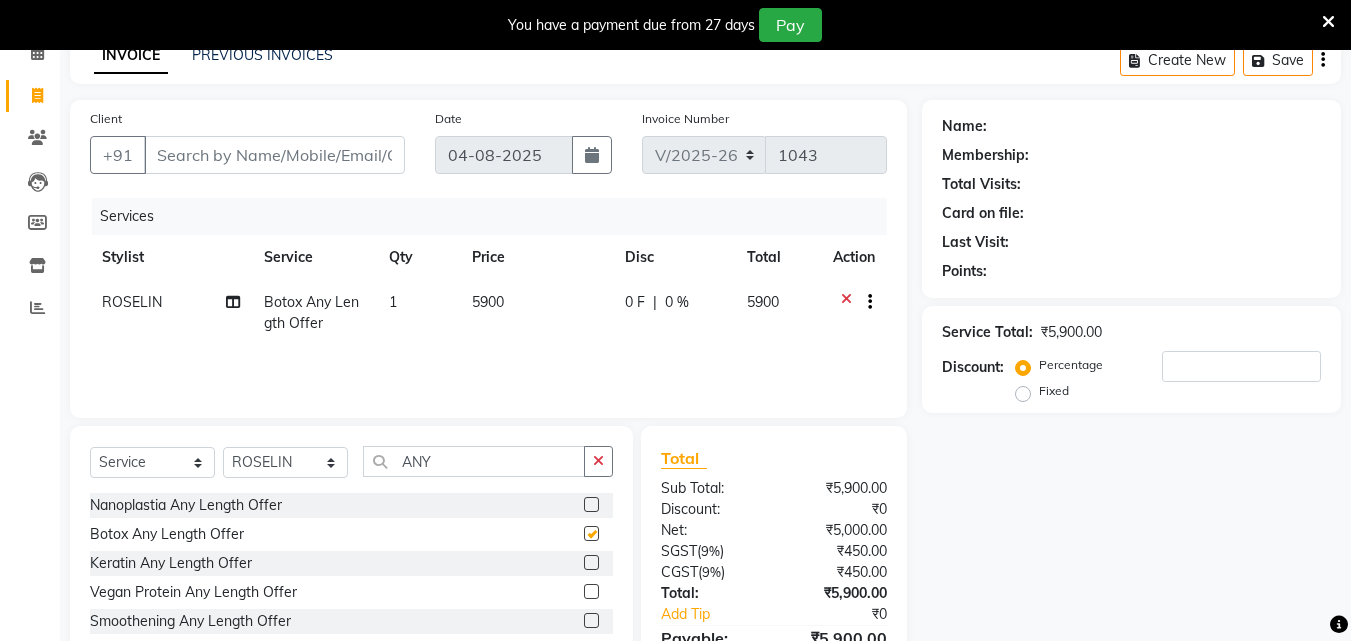 checkbox on "false" 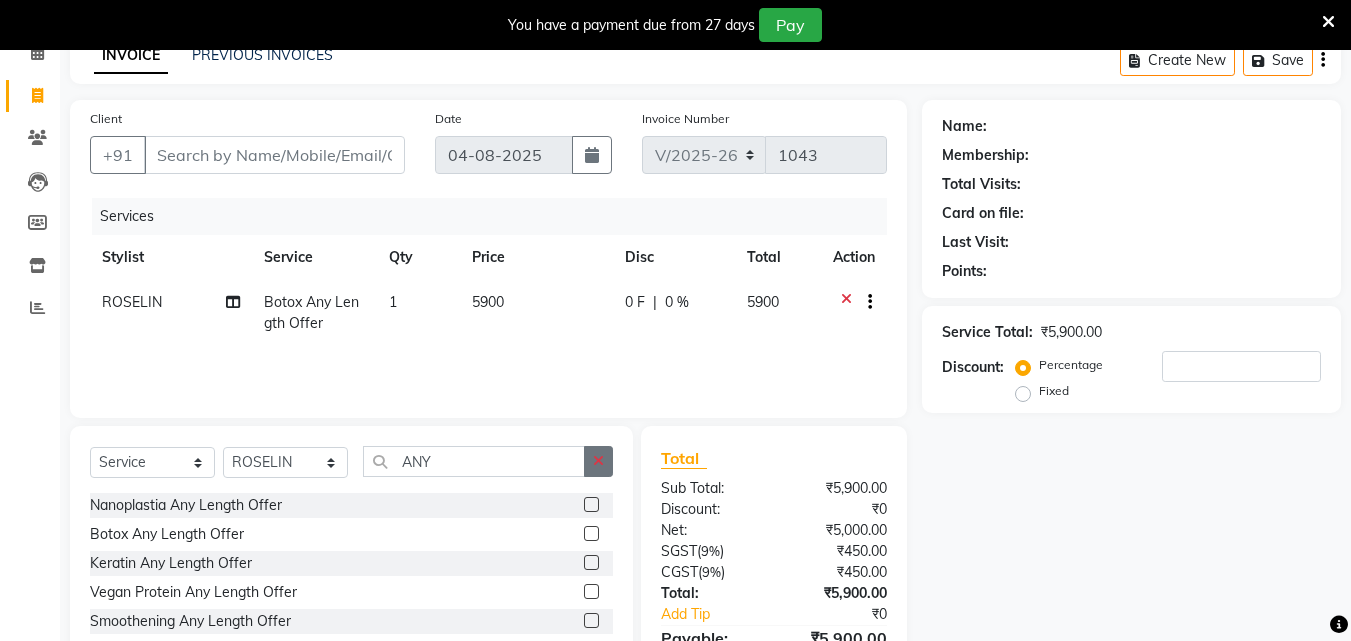 click 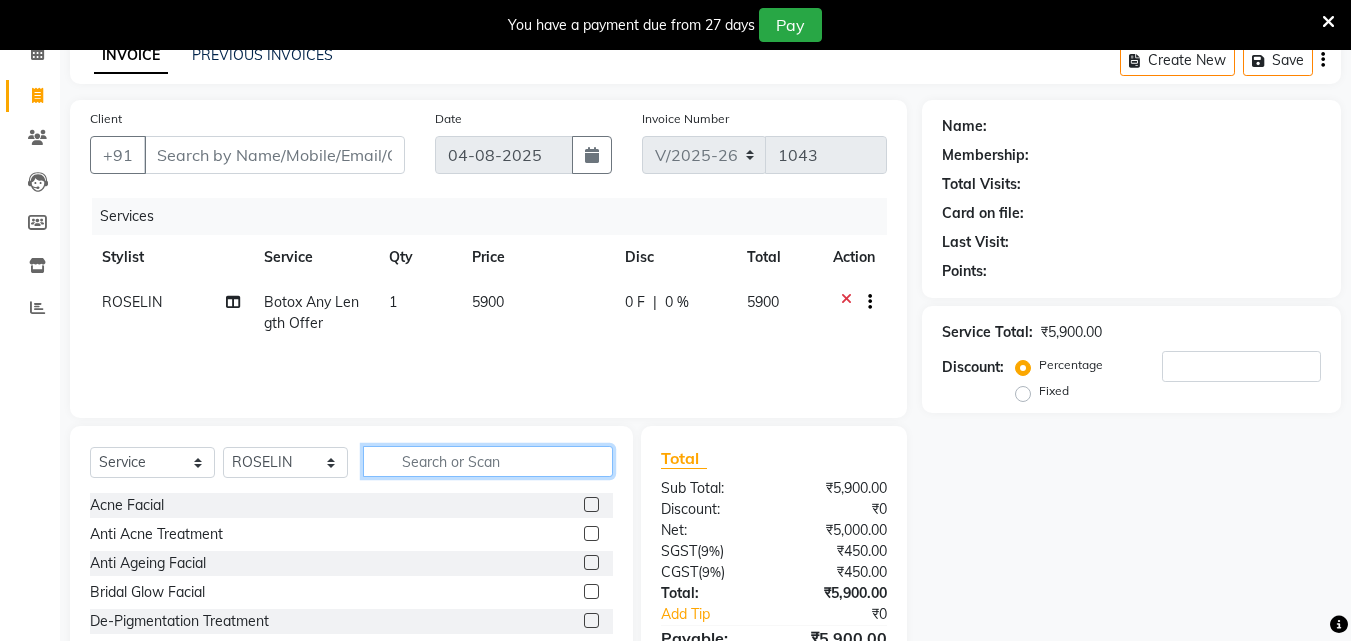 click 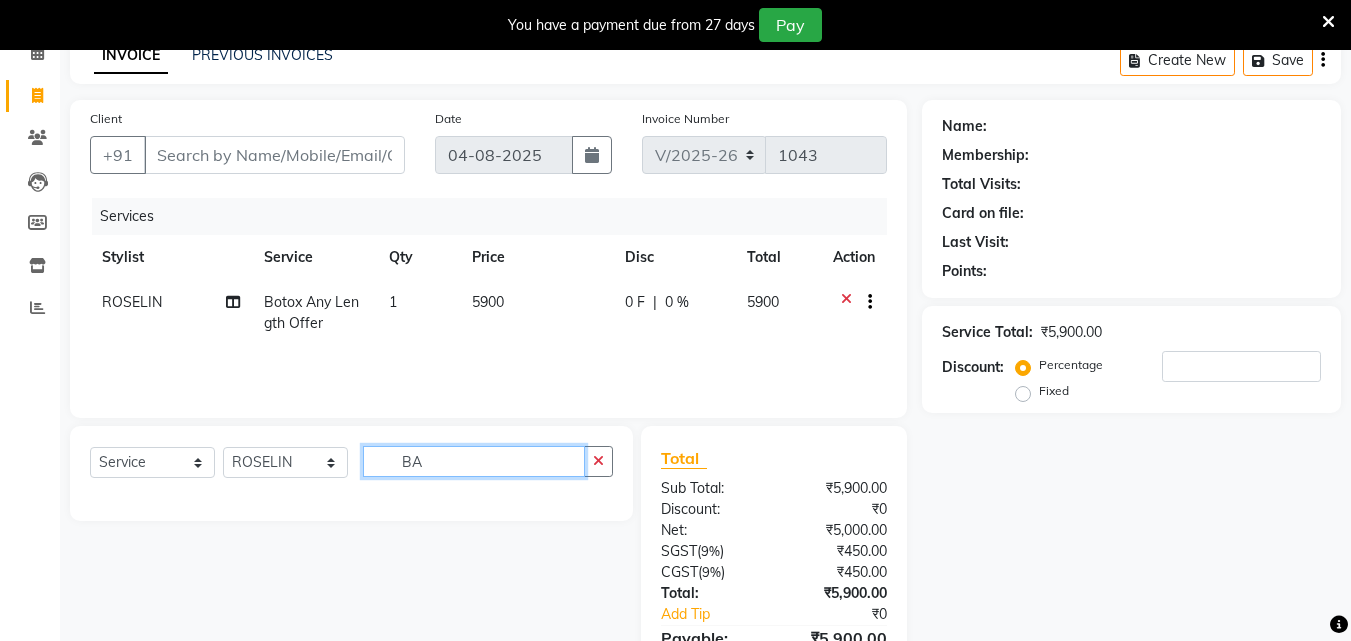type on "B" 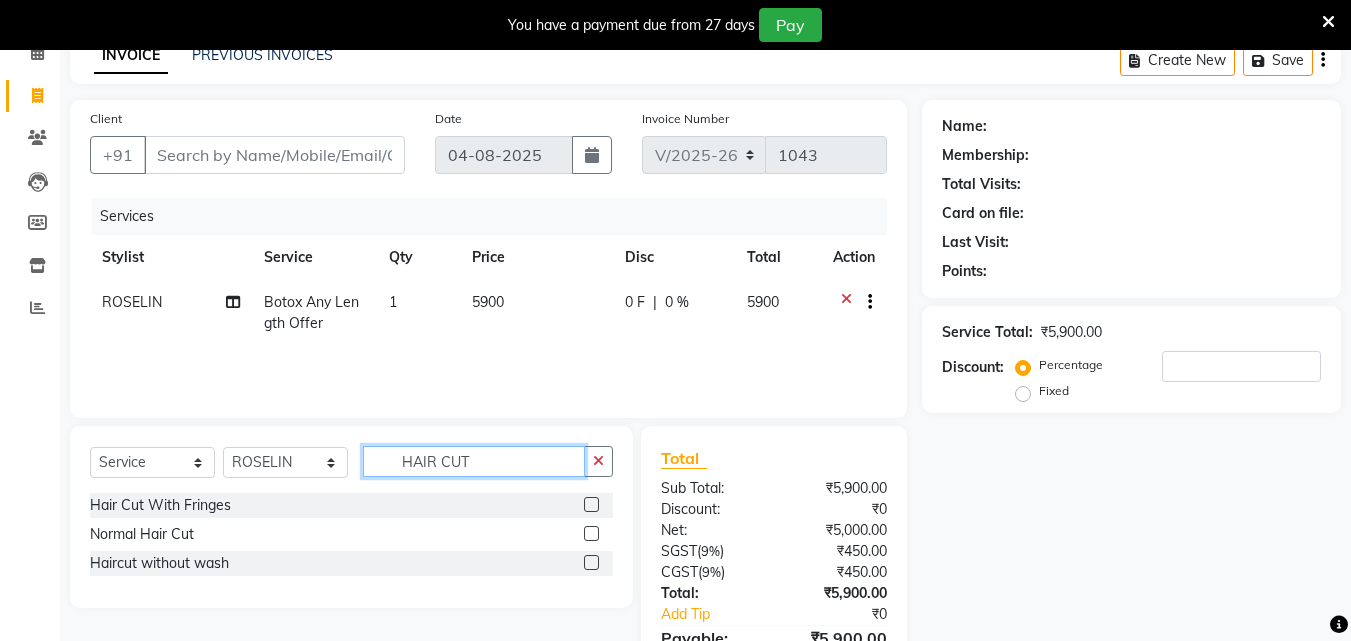type on "HAIR CUT" 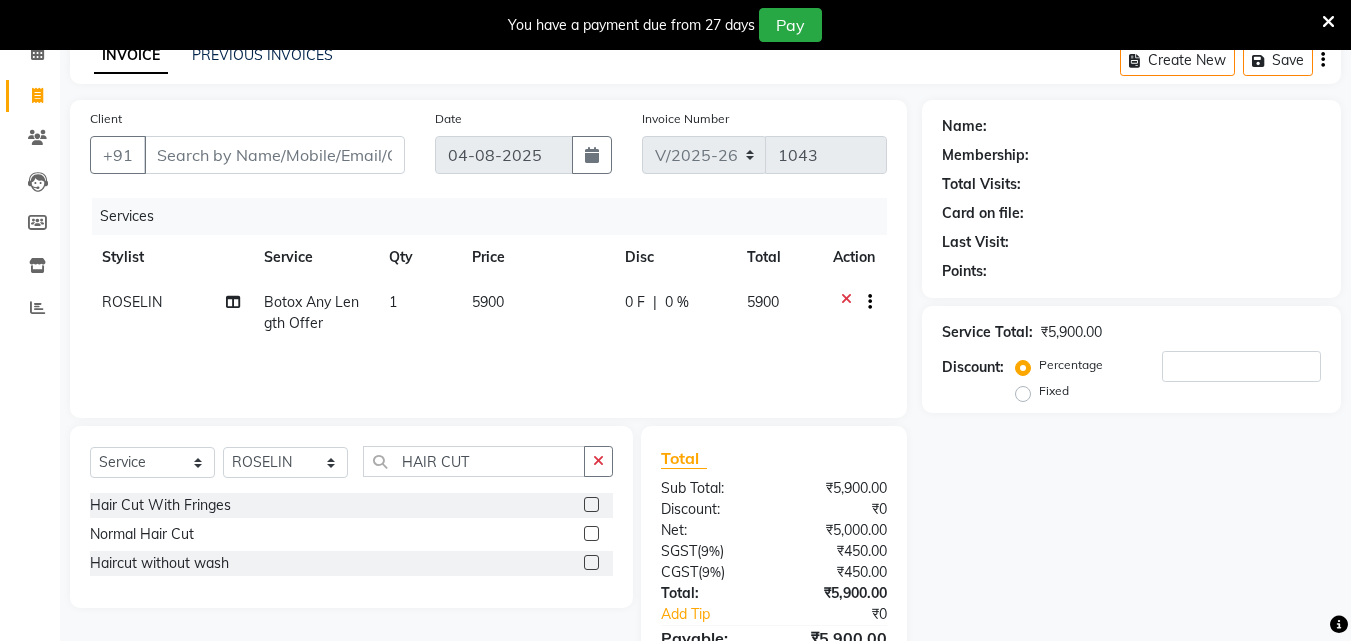 click 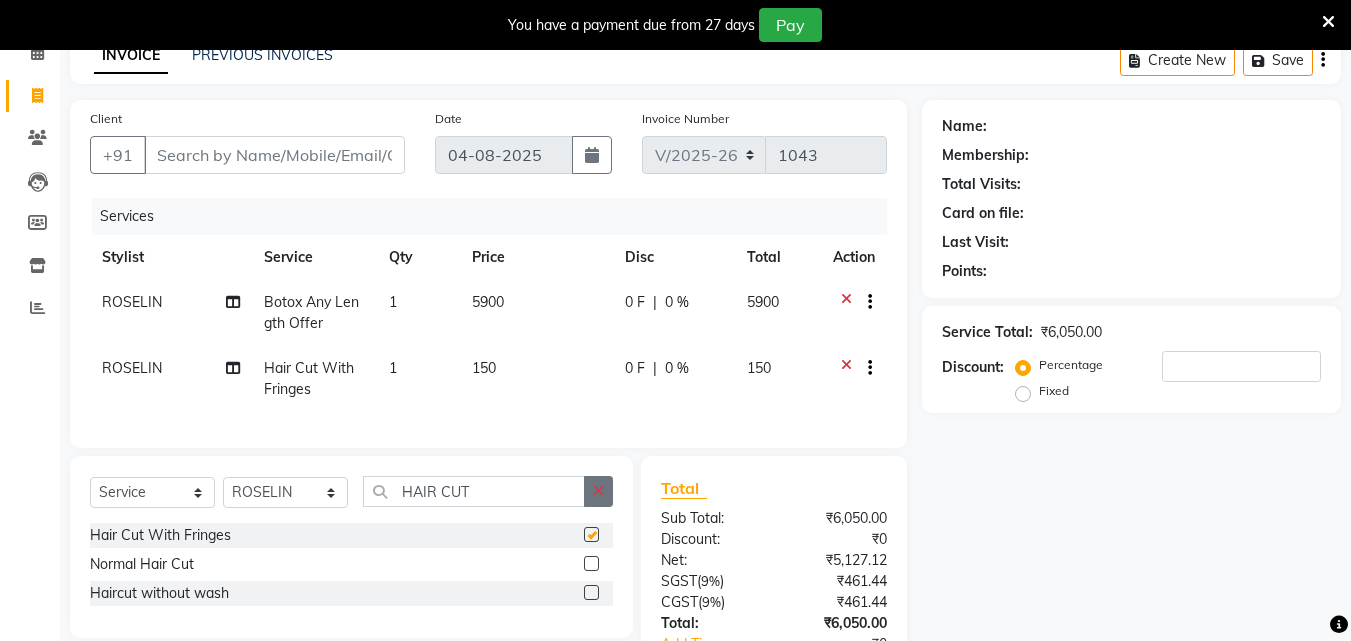 checkbox on "false" 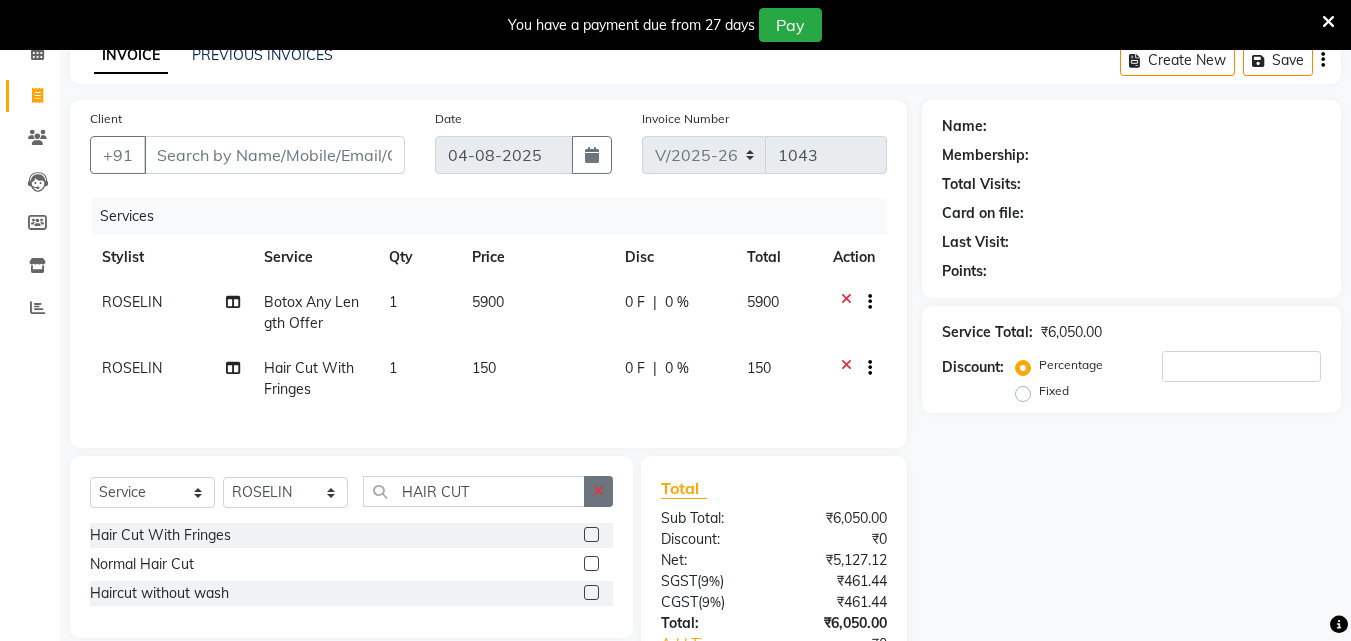 click 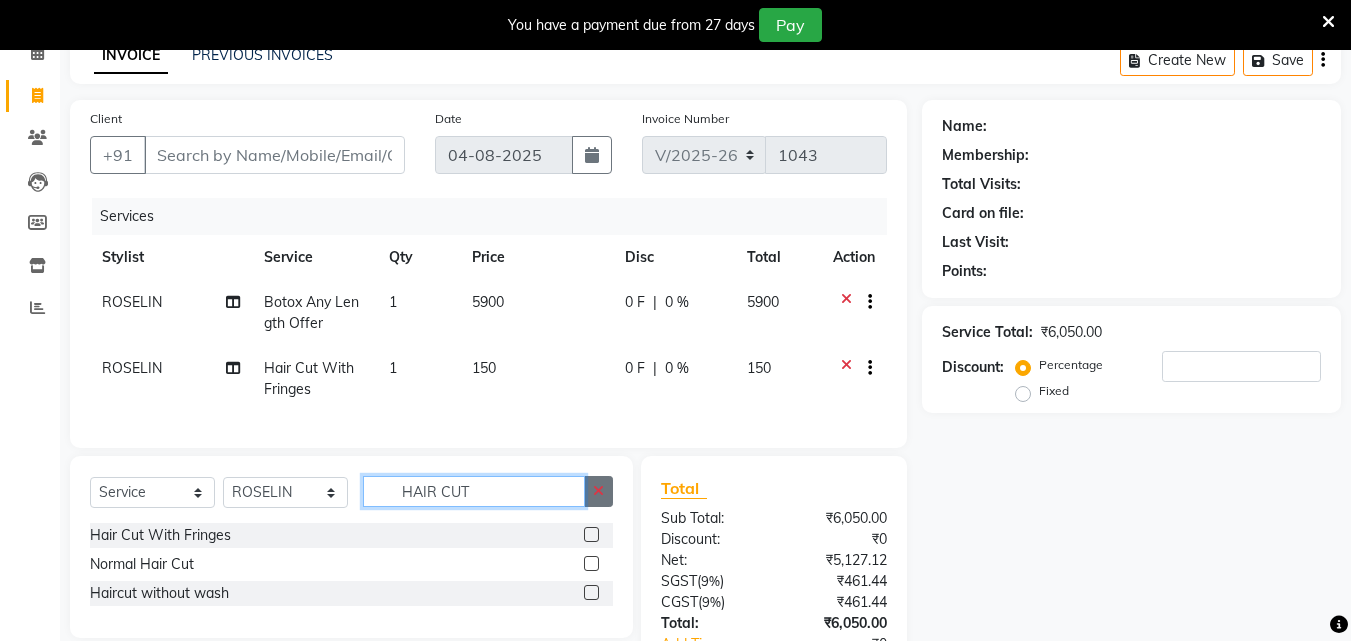 type 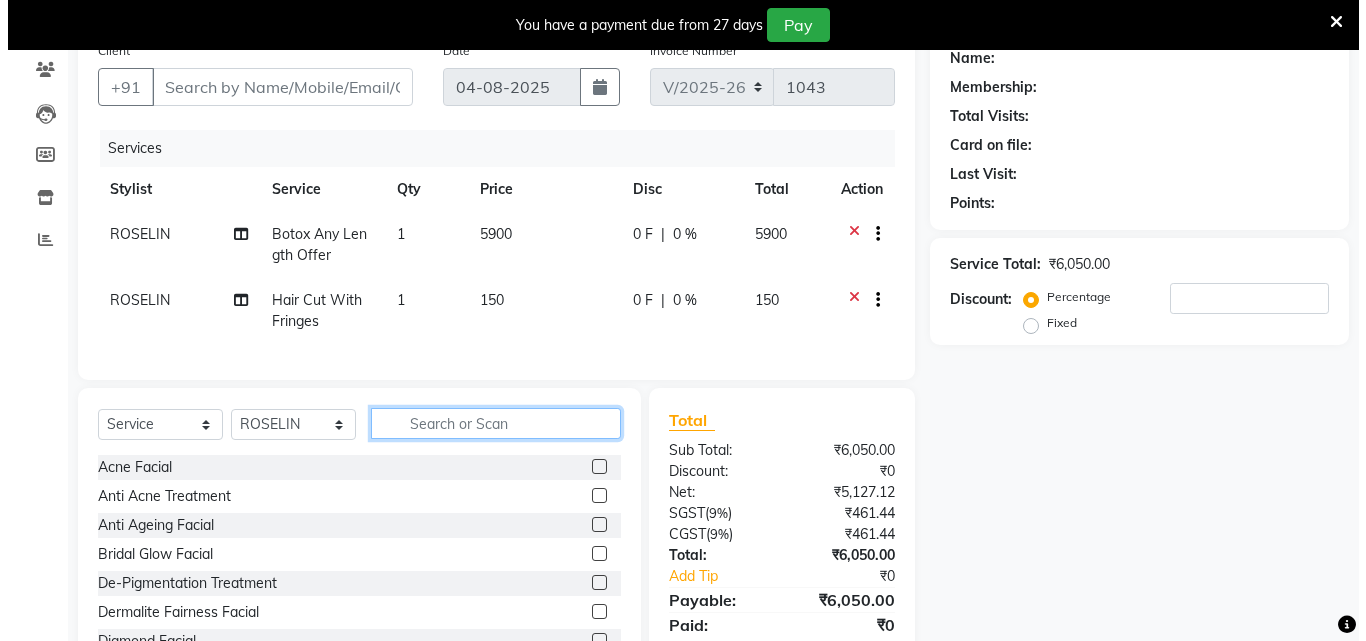 scroll, scrollTop: 0, scrollLeft: 0, axis: both 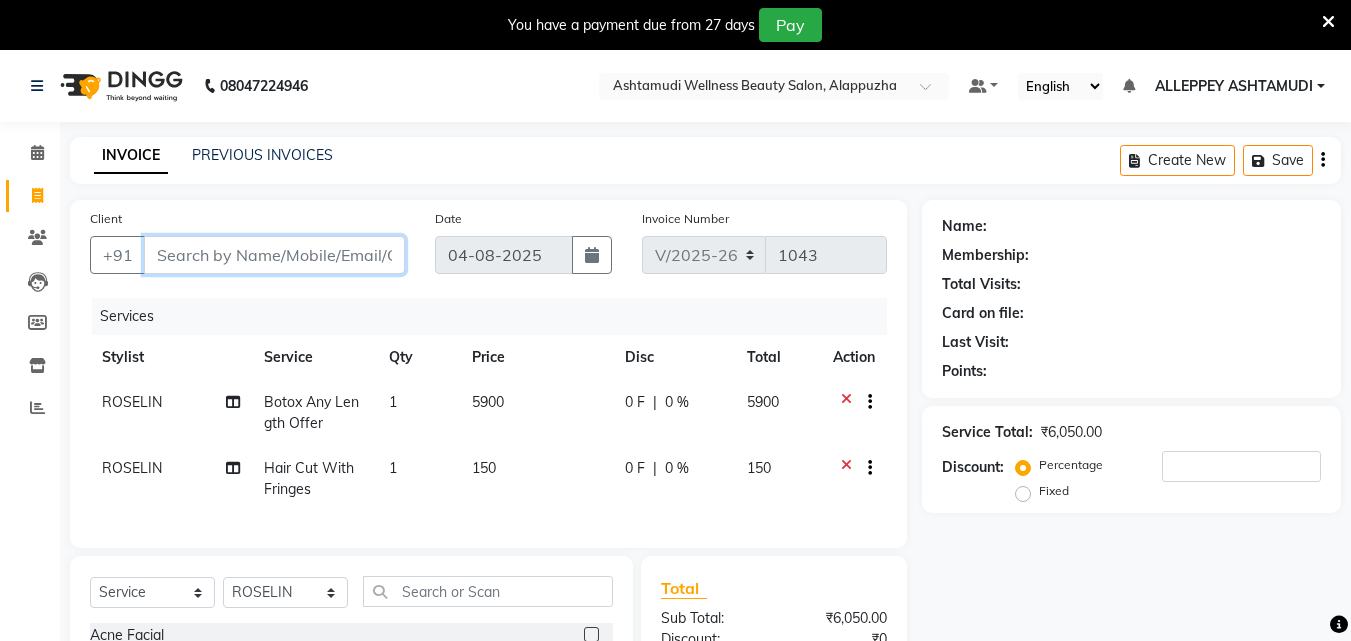 click on "Client" at bounding box center (274, 255) 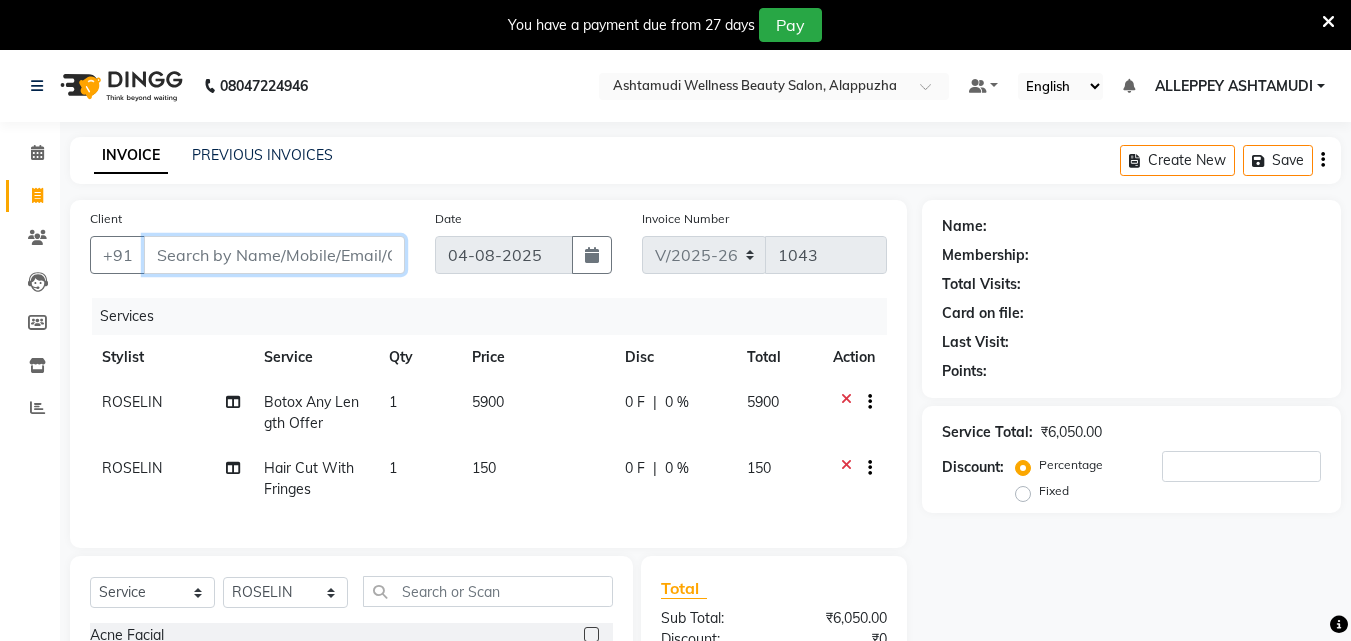 click on "Client" at bounding box center [274, 255] 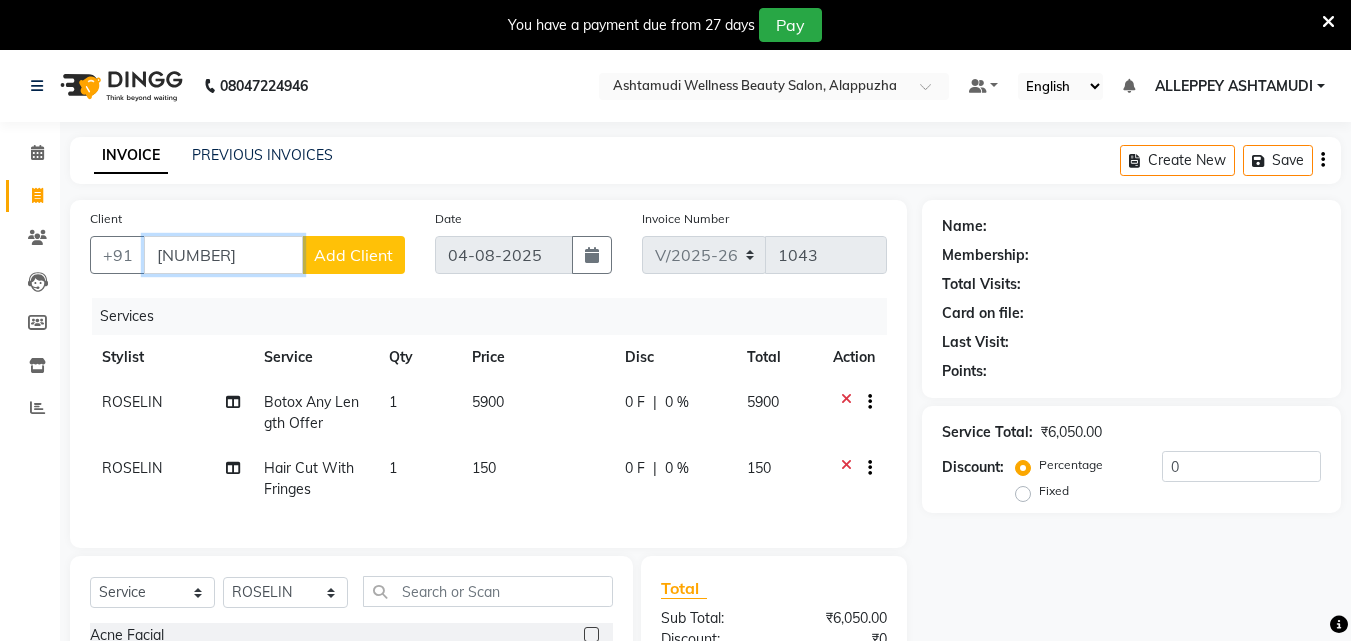 type on "[NUMBER]" 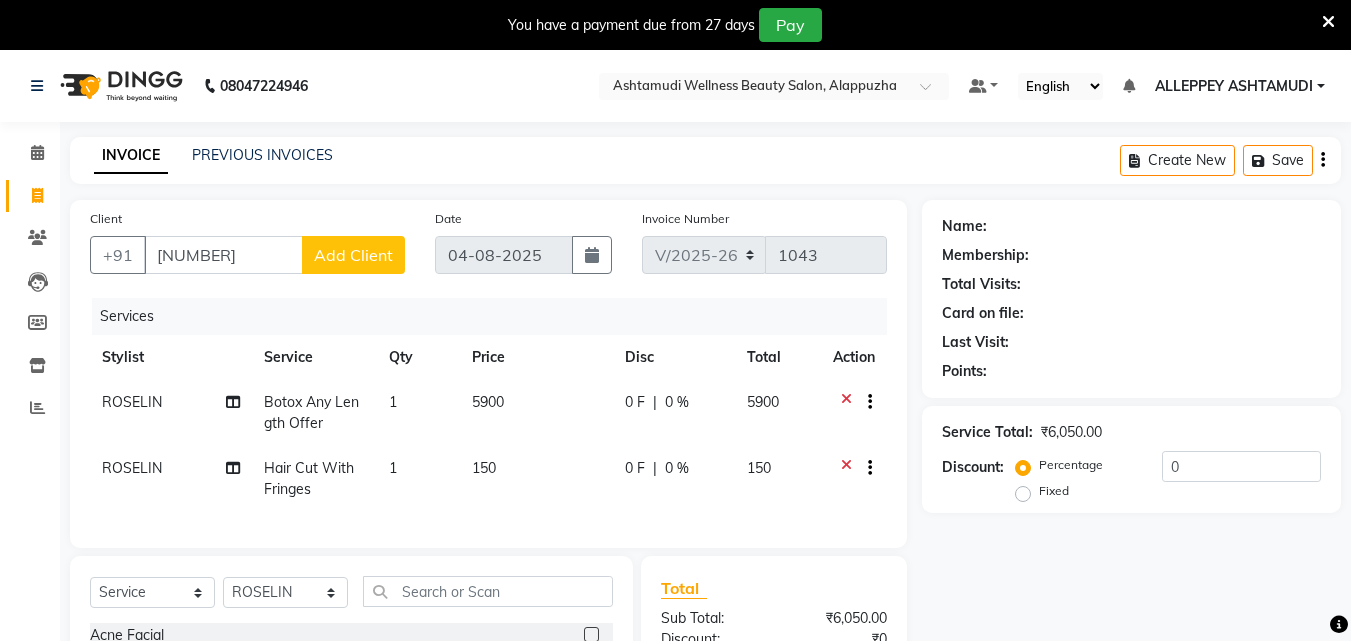 click on "Add Client" 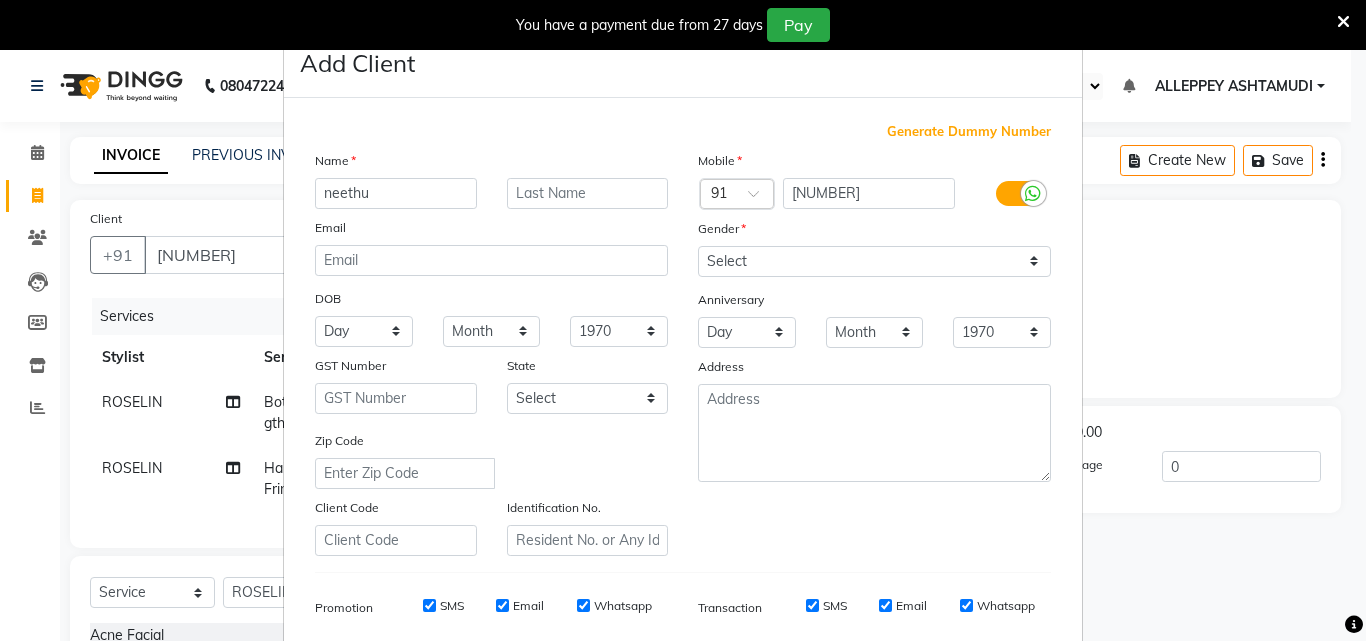 type on "neethu" 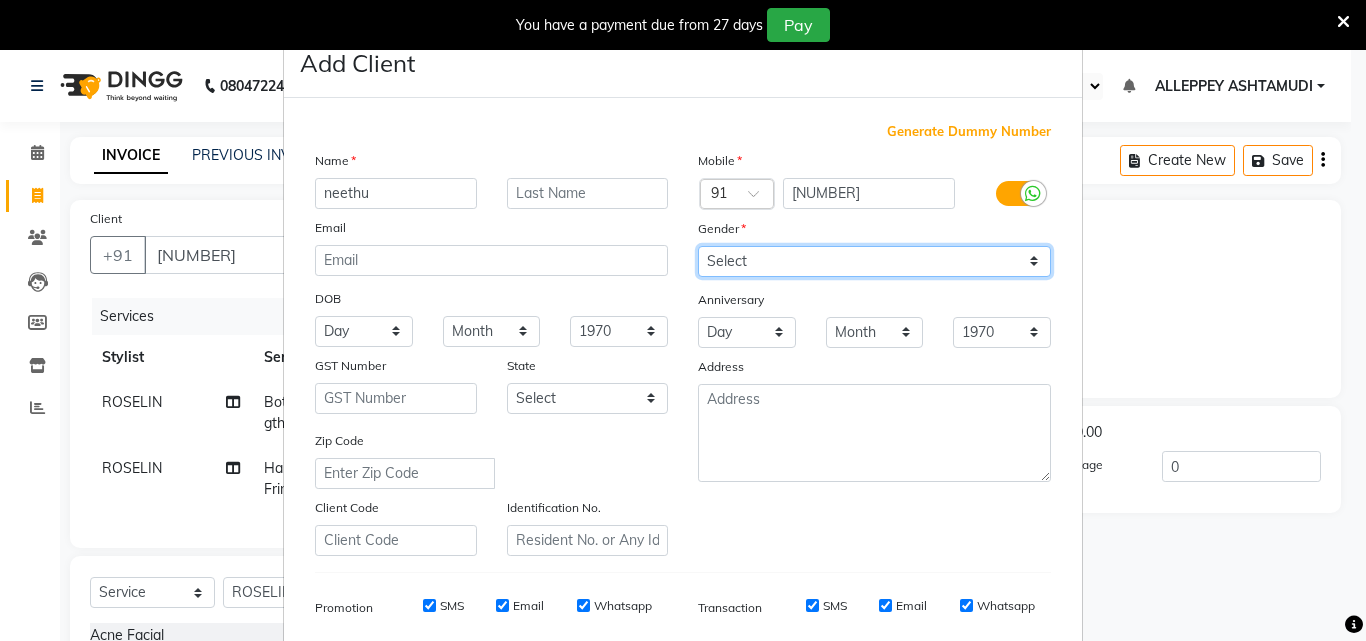 click on "Select Male Female Other Prefer Not To Say" at bounding box center (874, 261) 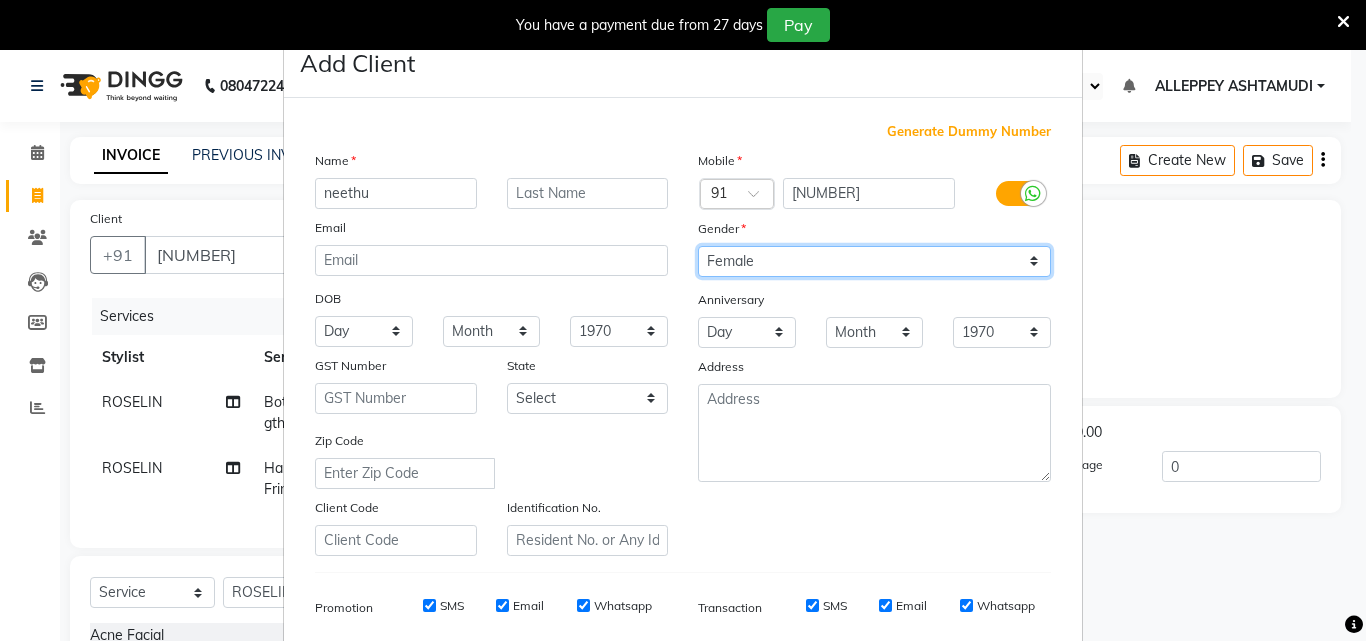 click on "Select Male Female Other Prefer Not To Say" at bounding box center (874, 261) 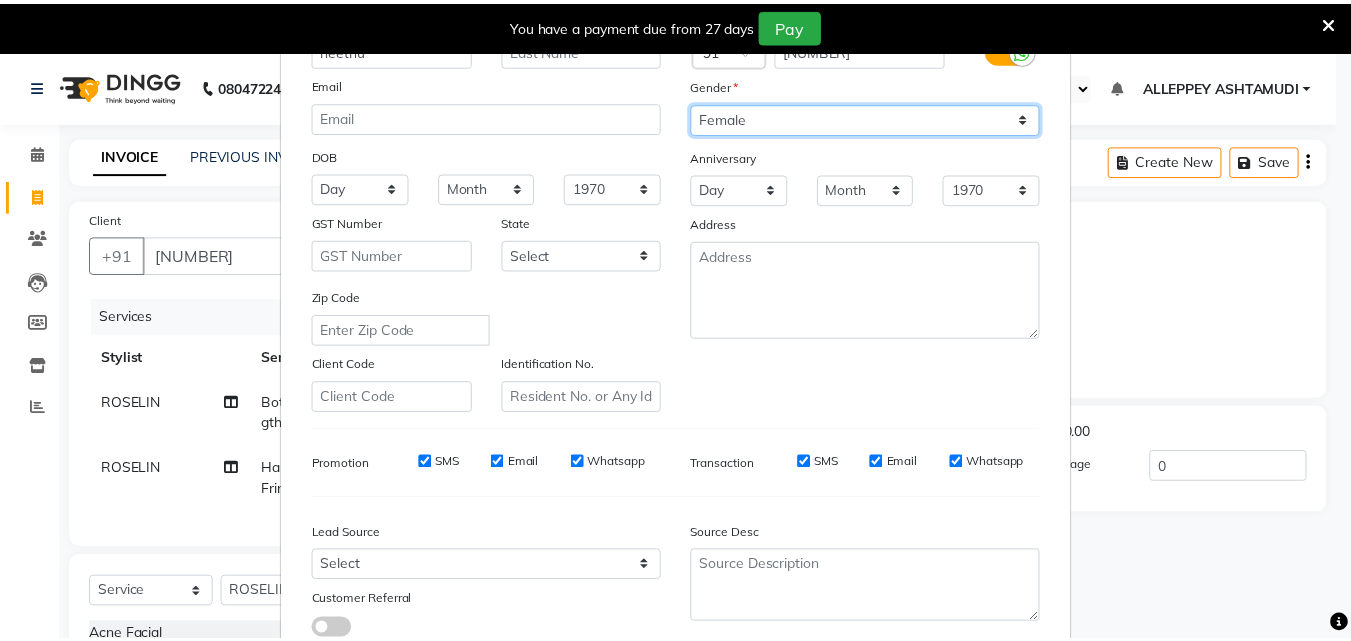 scroll, scrollTop: 282, scrollLeft: 0, axis: vertical 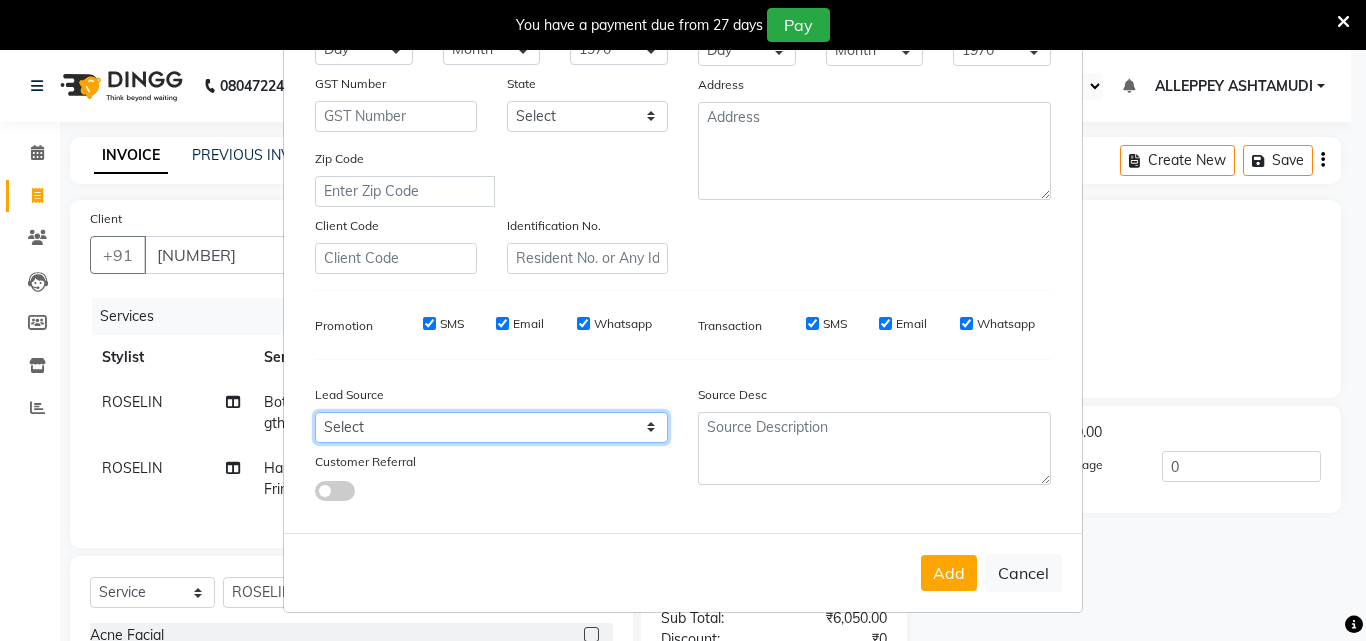 click on "Select Walk-in Referral Internet Friend Word of Mouth Advertisement Facebook JustDial Google Other Instagram  YouTube  WhatsApp" at bounding box center [491, 427] 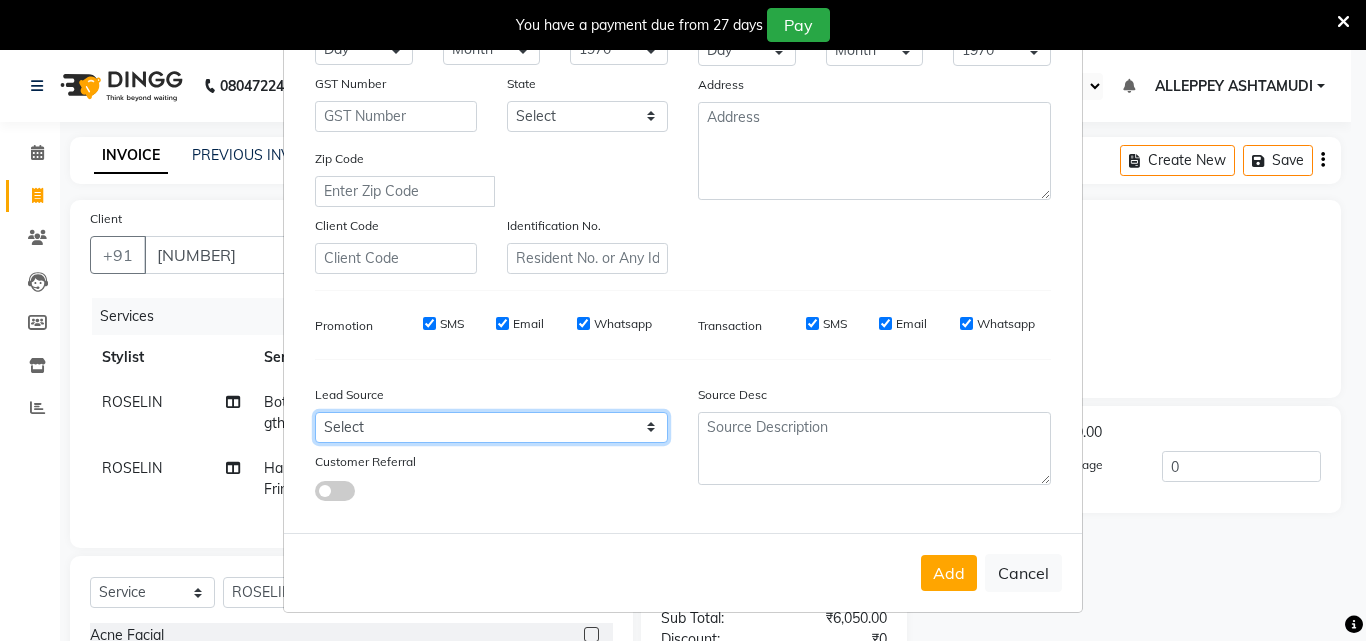 select on "31316" 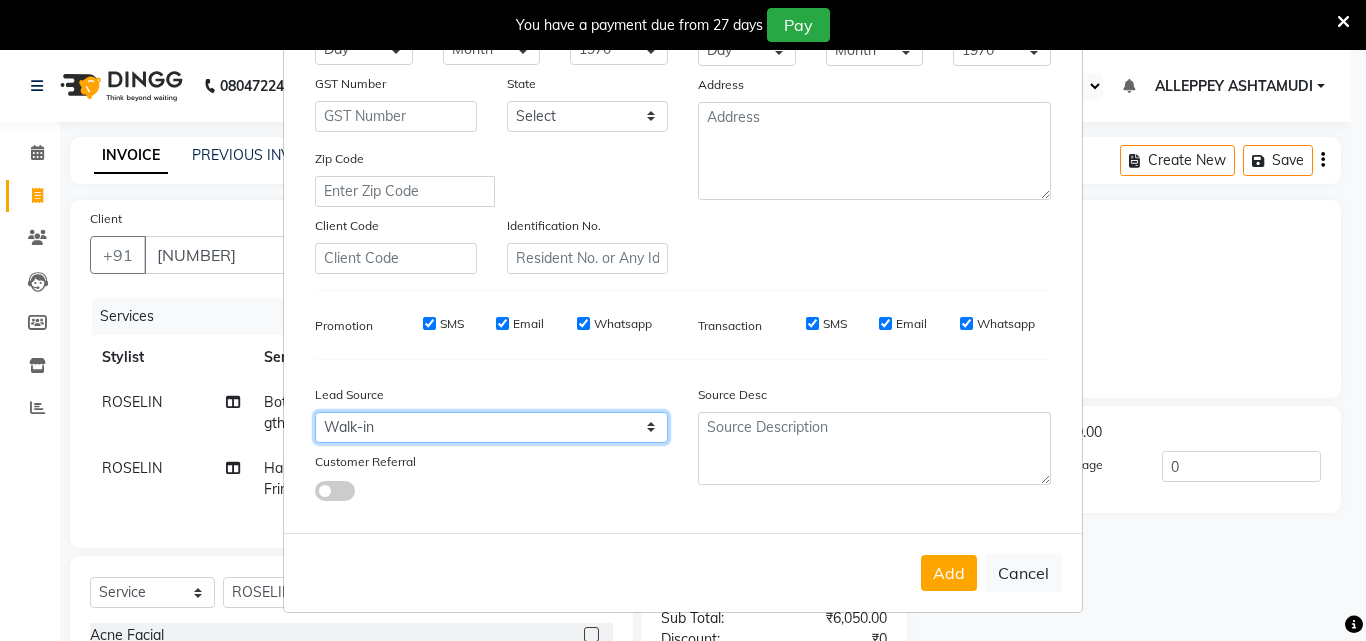 click on "Select Walk-in Referral Internet Friend Word of Mouth Advertisement Facebook JustDial Google Other Instagram  YouTube  WhatsApp" at bounding box center (491, 427) 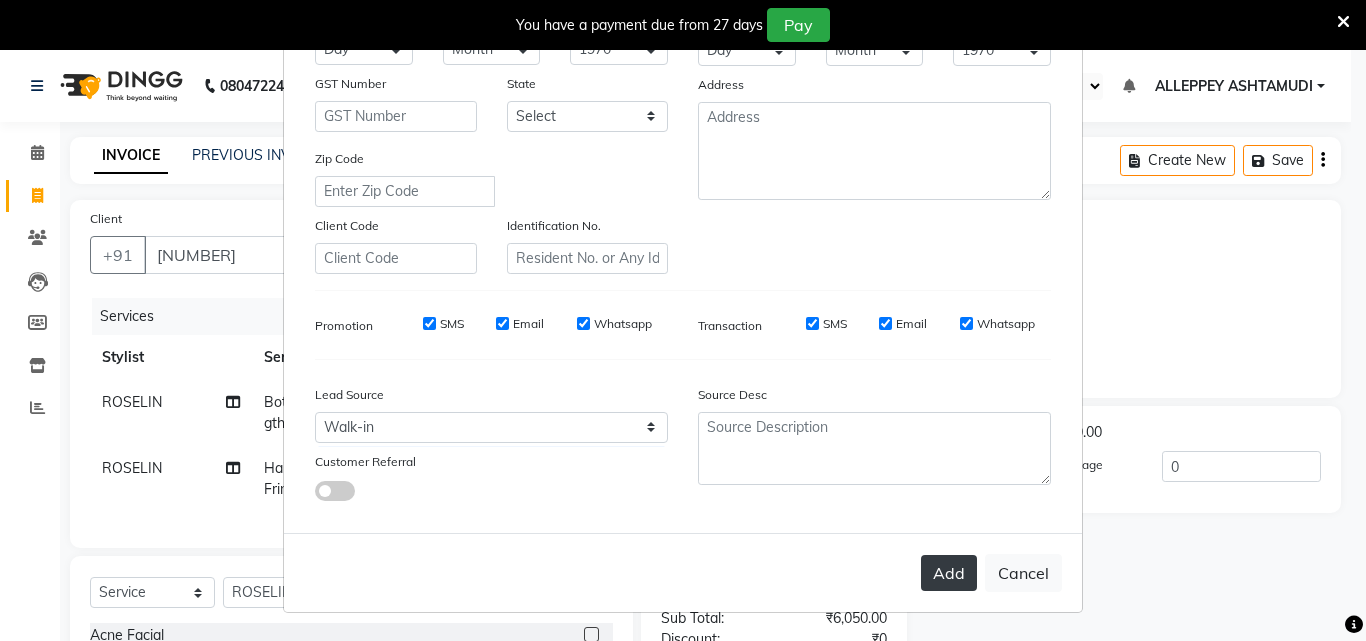 click on "Add" at bounding box center (949, 573) 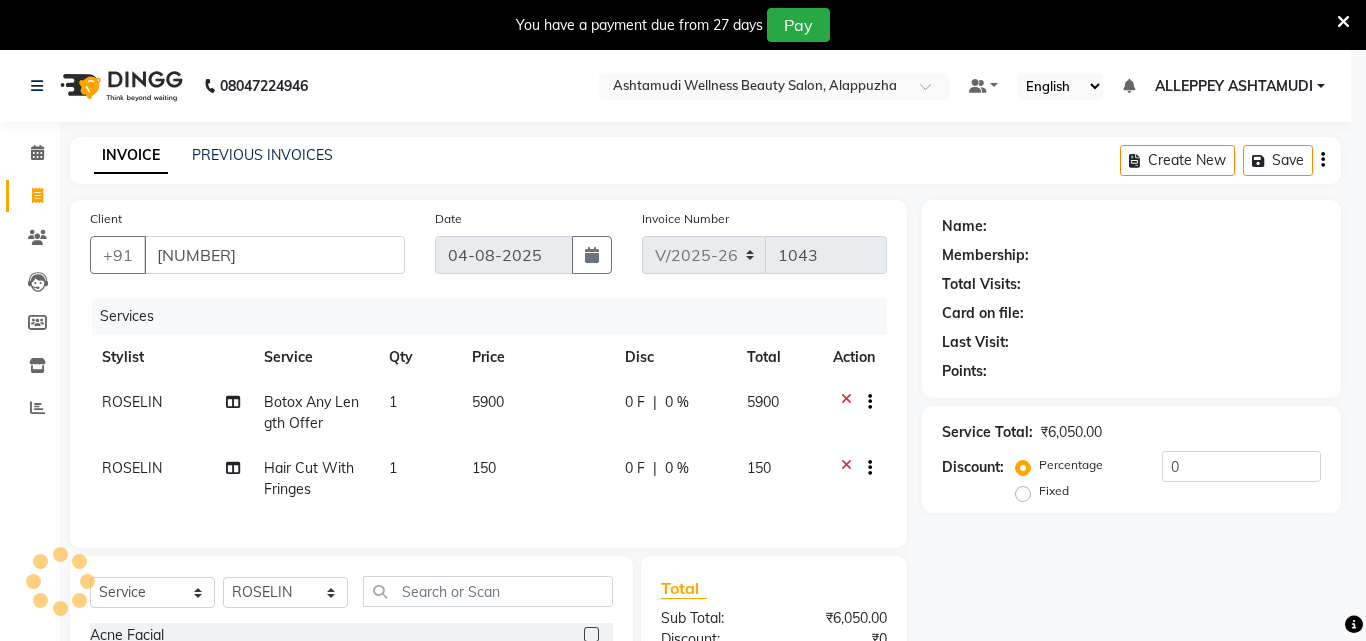 type 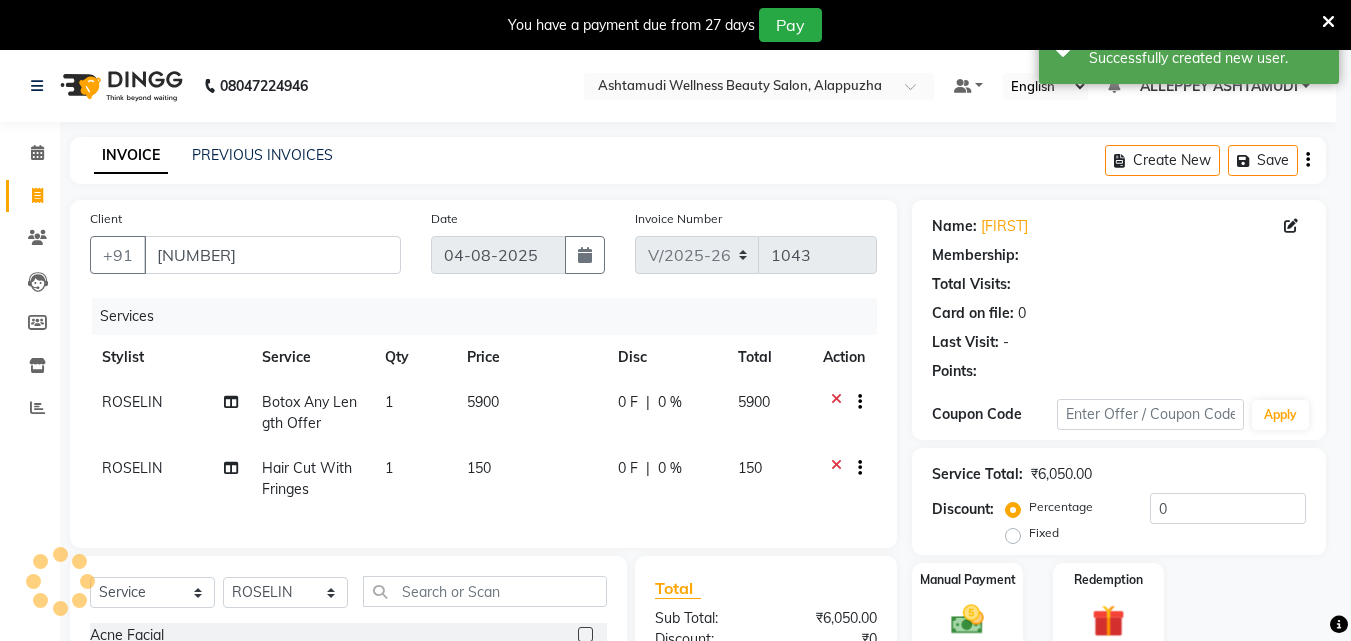select on "1: Object" 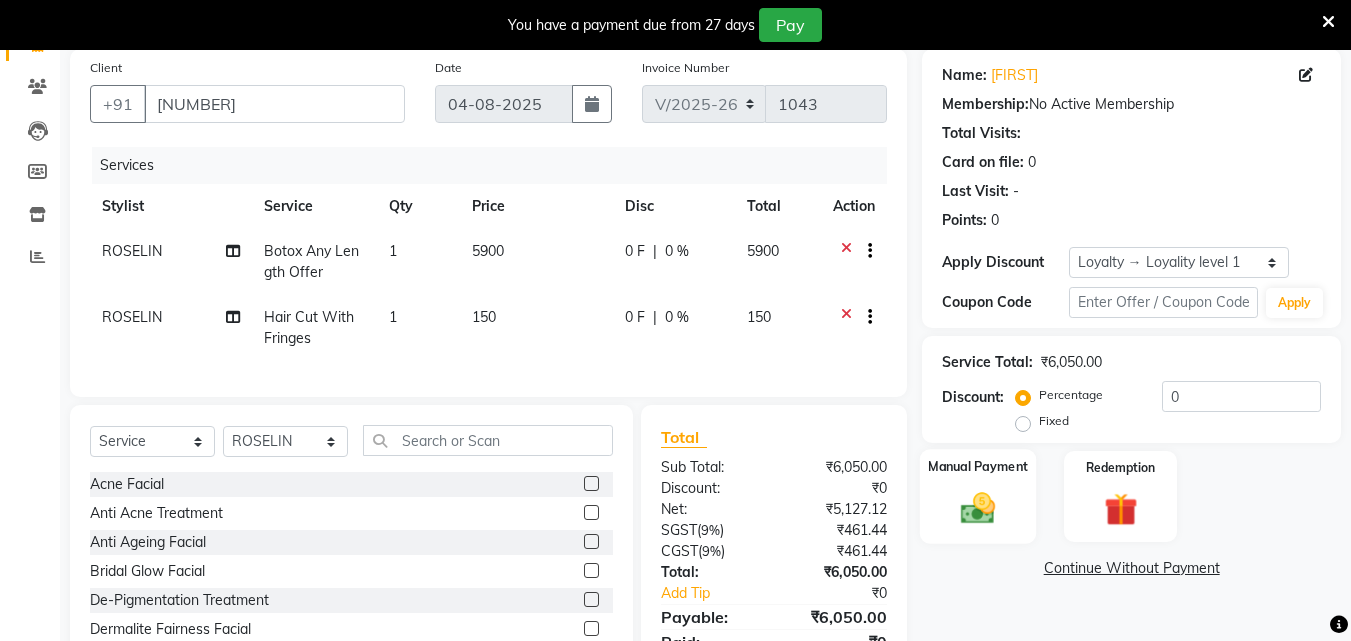 scroll, scrollTop: 255, scrollLeft: 0, axis: vertical 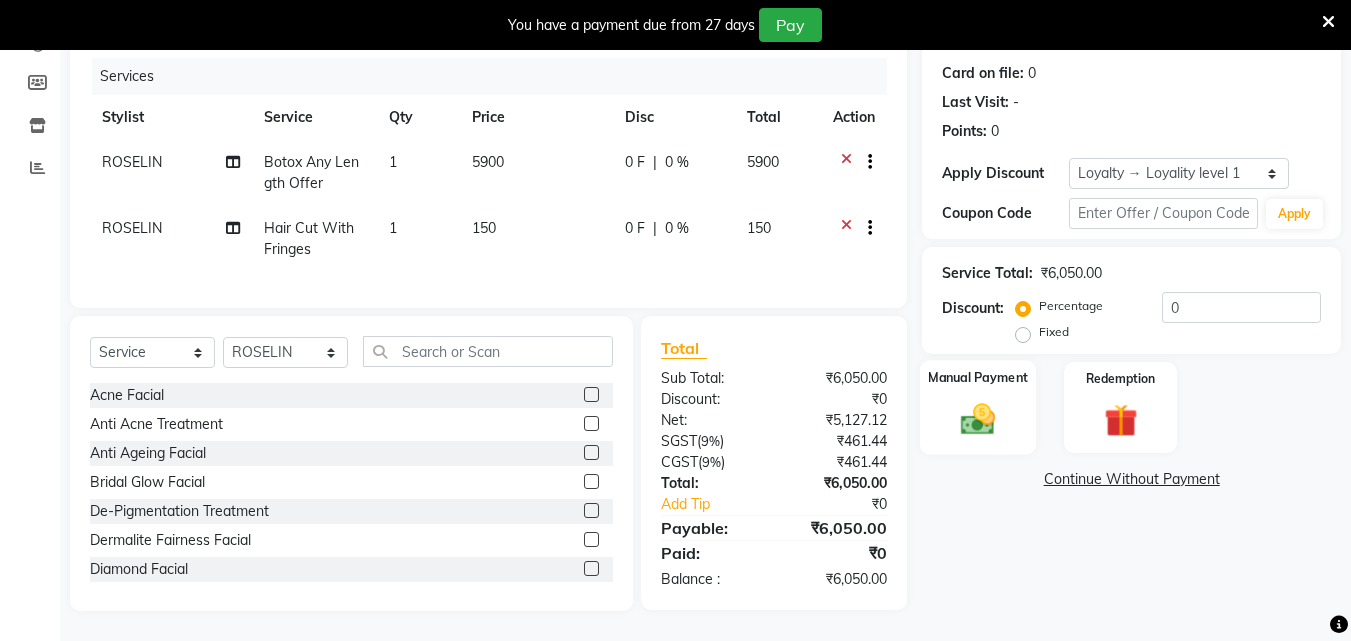 click 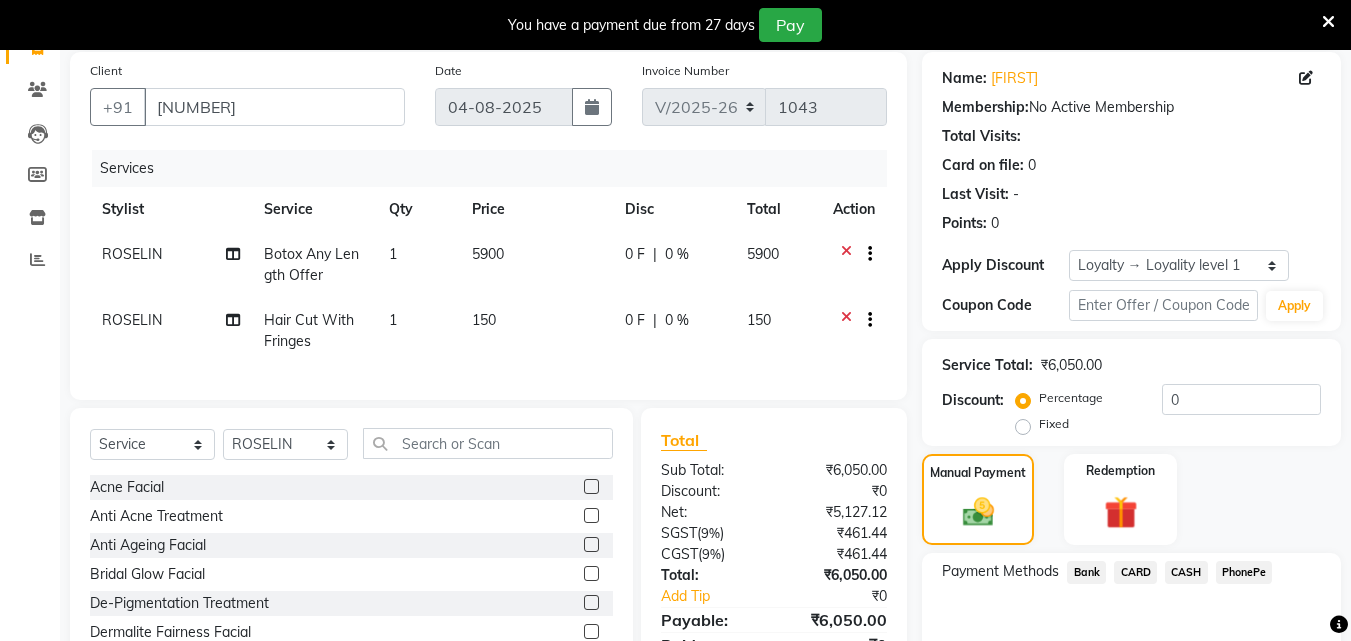scroll, scrollTop: 255, scrollLeft: 0, axis: vertical 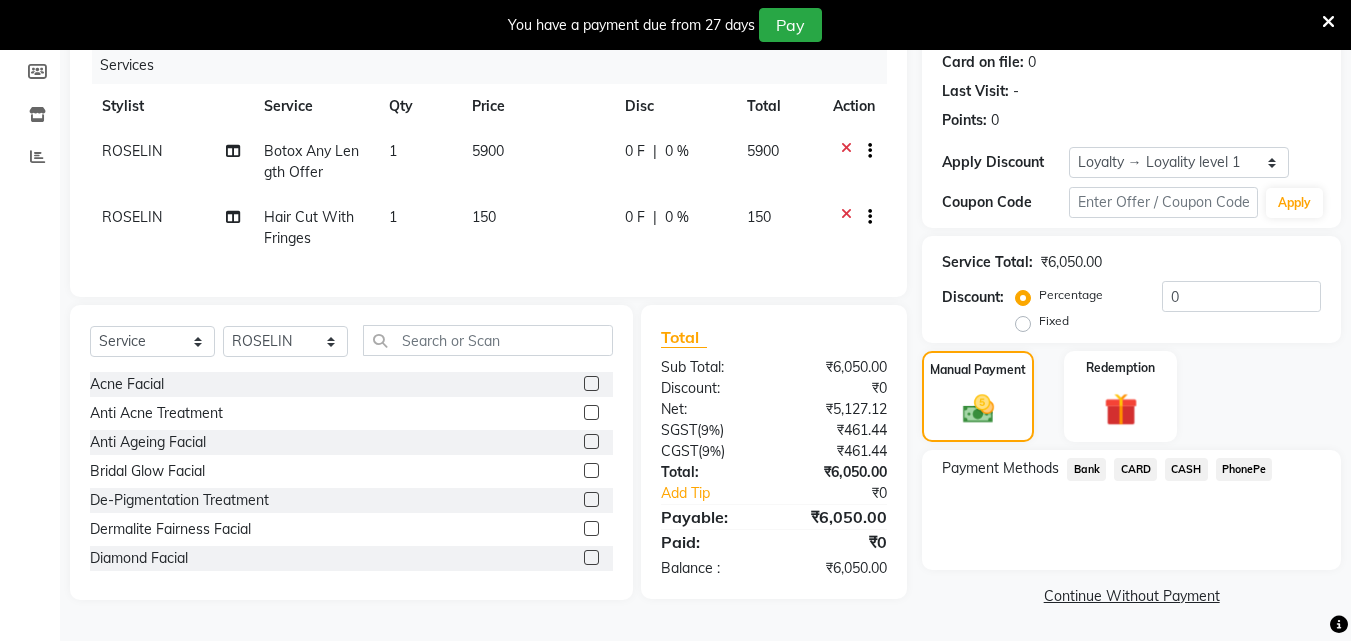 click on "150" 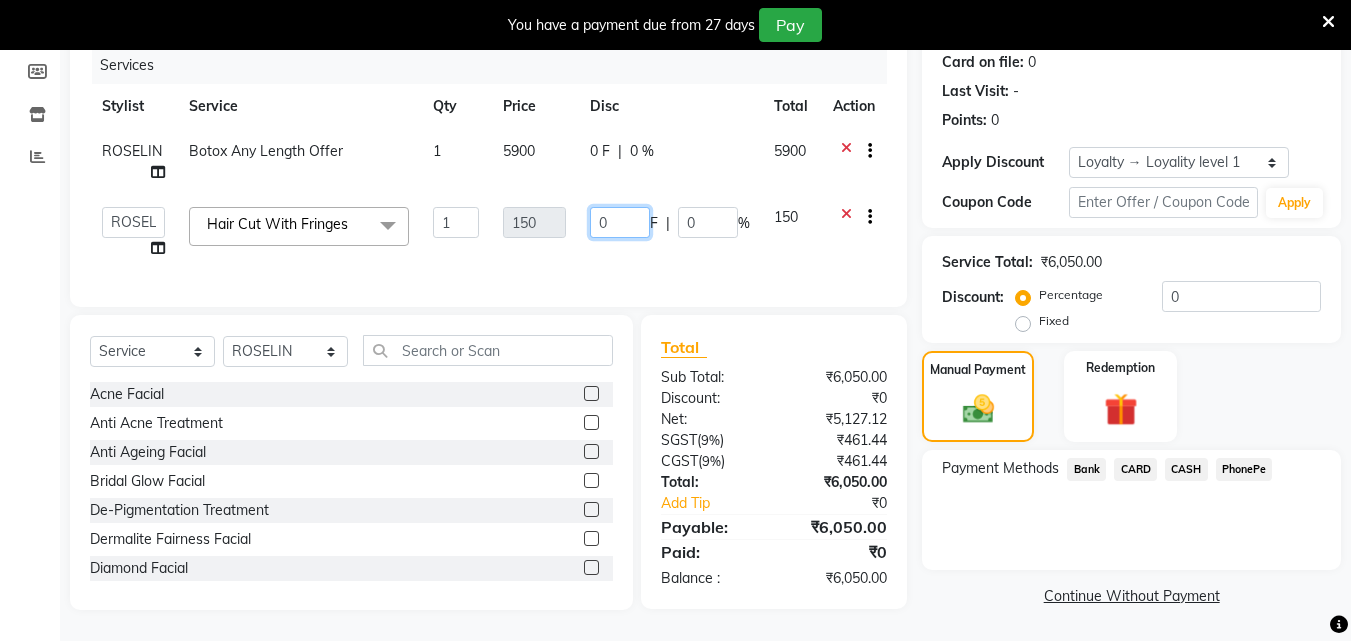 click on "0" 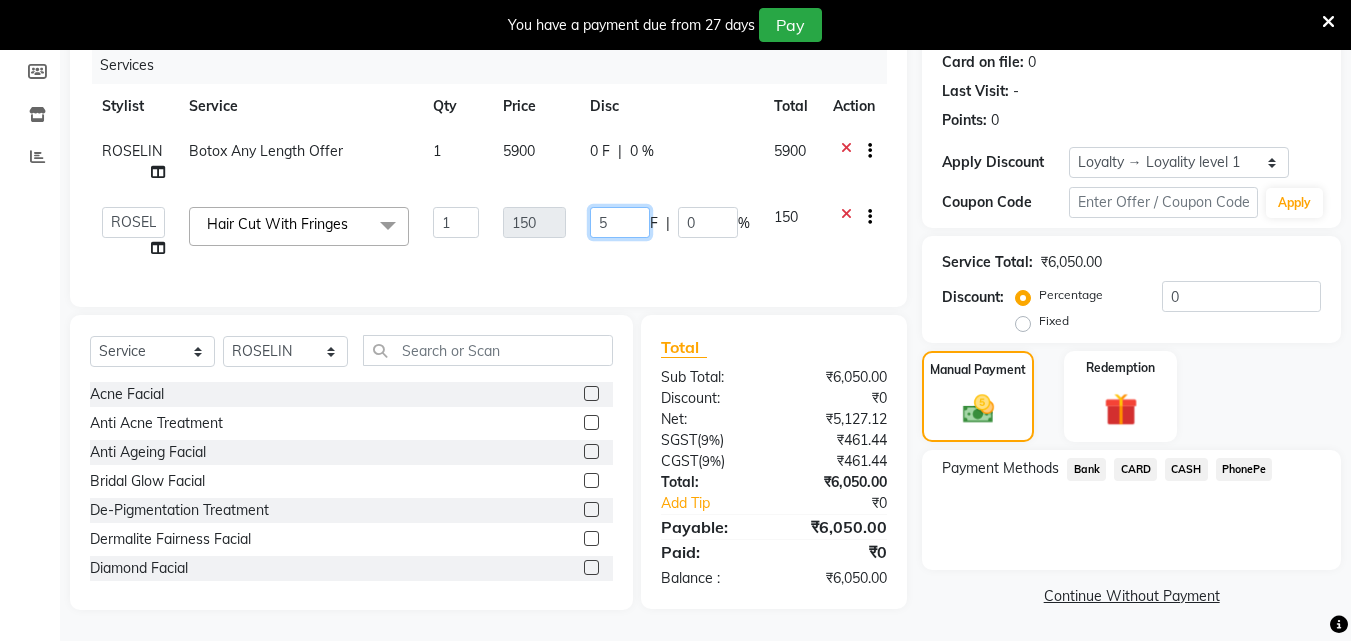 type on "50" 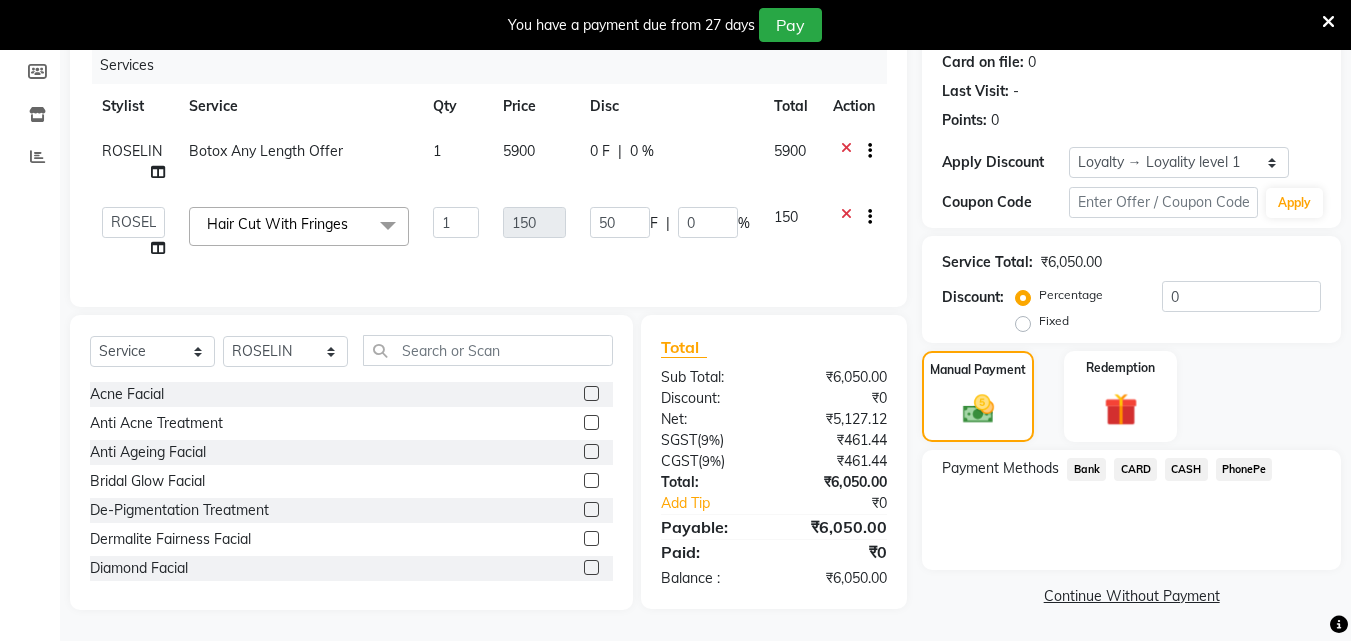 click on "Services Stylist Service Qty Price Disc Total Action [NAME] Botox Any Length Offer 1 5900 0 F | 0 % 5900 [CITY] [DISTRICT] [NAME] [NAME] [NAME] [NAME] Hair Cut With Fringes x Acne Facial Anti Acne Treatment Anti Ageing Facial Bridal Glow Facial De-Pigmentation Treatment Dermalite Fairness Facial Diamond Facial D-Tan Cleanup D-Tan Facial D-Tan Pack Fruit Facial Fyc Bamboo Charcoal Facial Fyc Bio Marine Facial Fyc Fruit Fusion Facial Fyc Luster Gold Facial Fyc Pure Vit-C Facial Fyc Red Wine Facial Glovite Facial Gold Moroccan Vit C facial Dry Skin Gold Moroccan Vit C facial Oily Skin Golden Facial Hydra Brightening Facial Hydra Facial Hydramoist Facial Microdermabrasion Treatment Normal Cleanup O2C2 Facial Oxy Blast Facial Oxy Bleach Pearl Facial Protein Bleach Red Carpet DNA facial Sensi Glow Facial Skin Glow Facial Skin Lightening Facial Skin Whitening Facial Stemcell Facial Veg Peel Facial Un-Tan Facial Korean Glass Skin Facial Anti-Dandruff Treatment Hair Spa Hot Oil Massage 1 F" 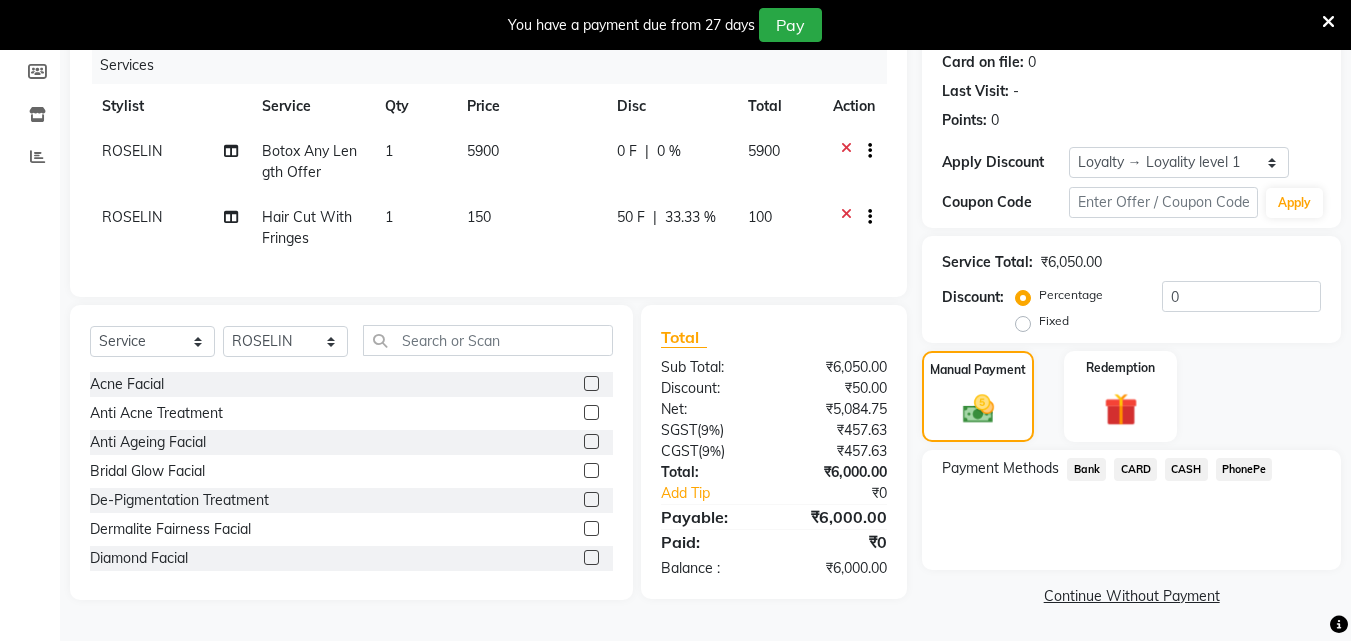 click on "CASH" 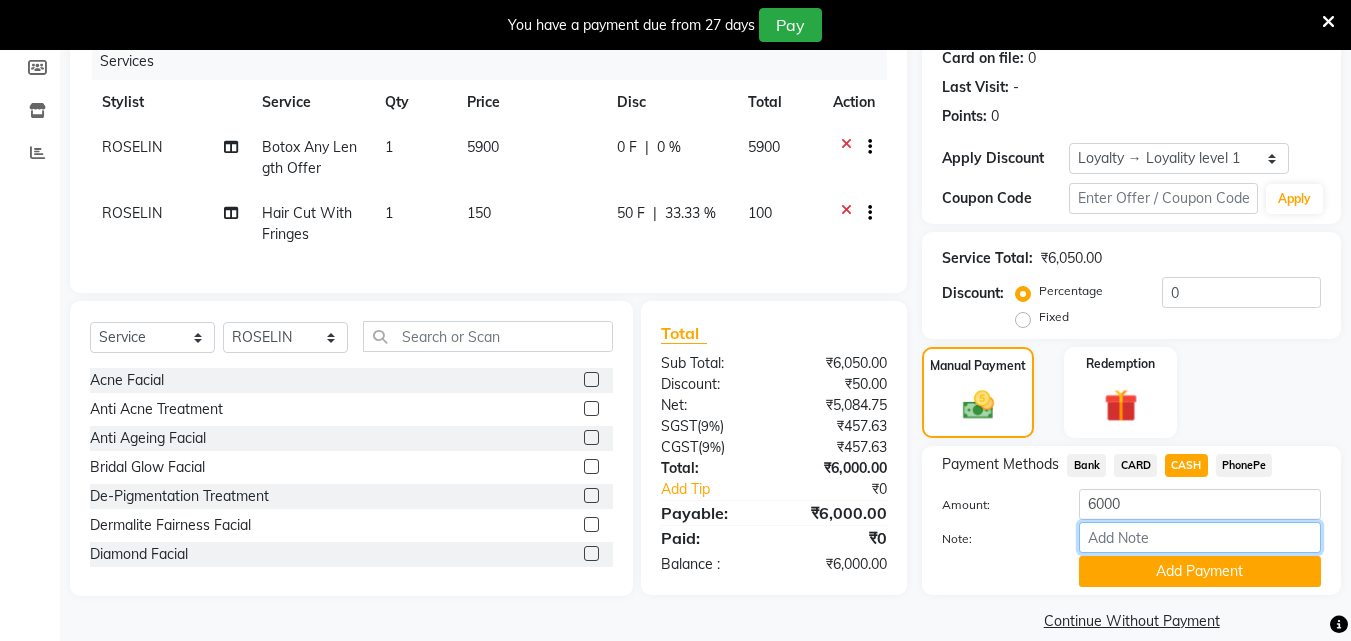 click on "Note:" at bounding box center (1200, 537) 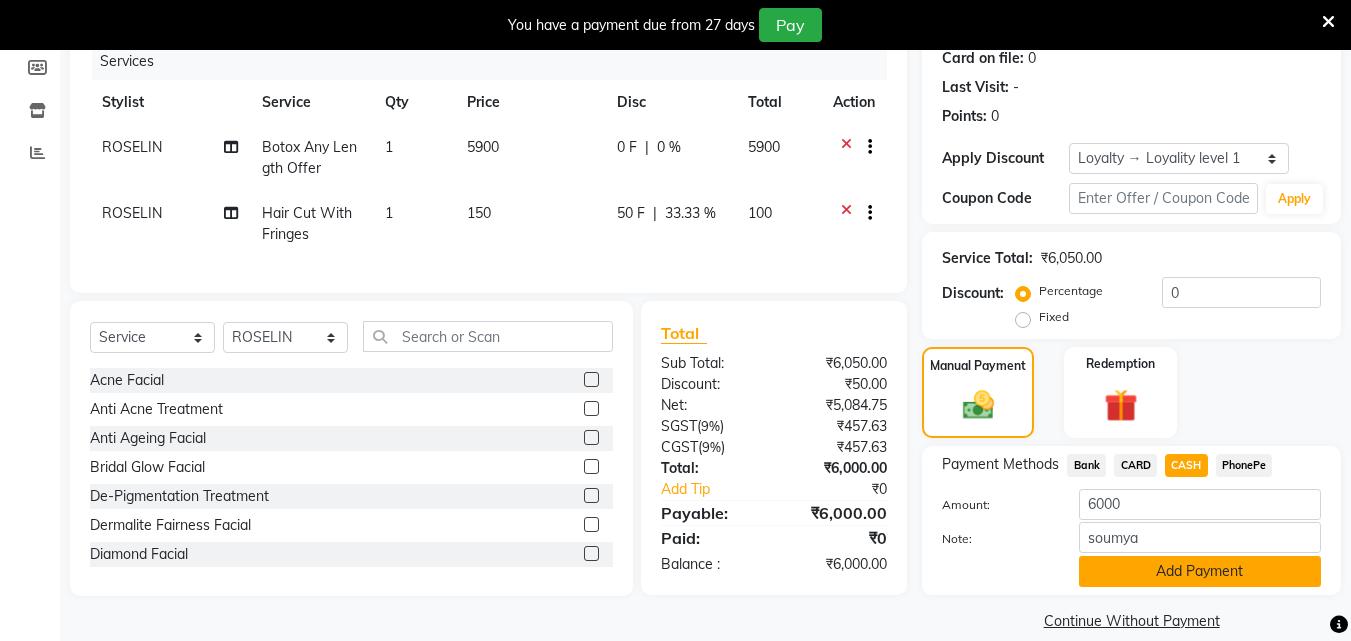 click on "Add Payment" 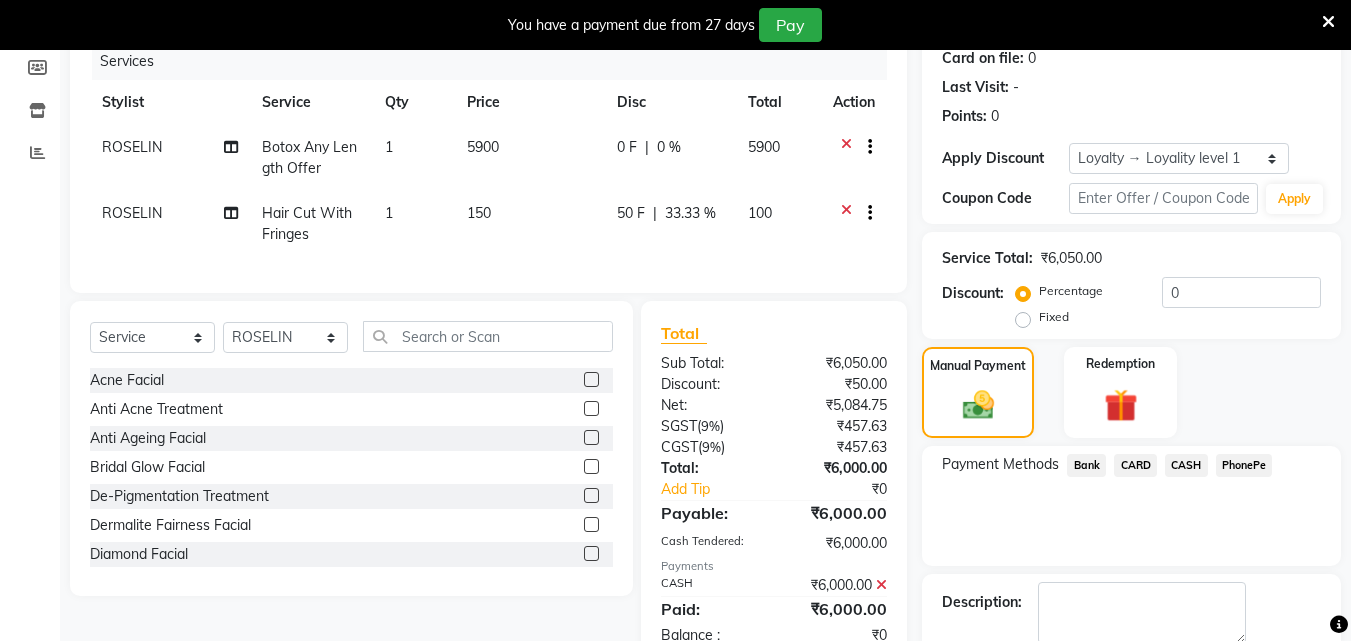 scroll, scrollTop: 445, scrollLeft: 0, axis: vertical 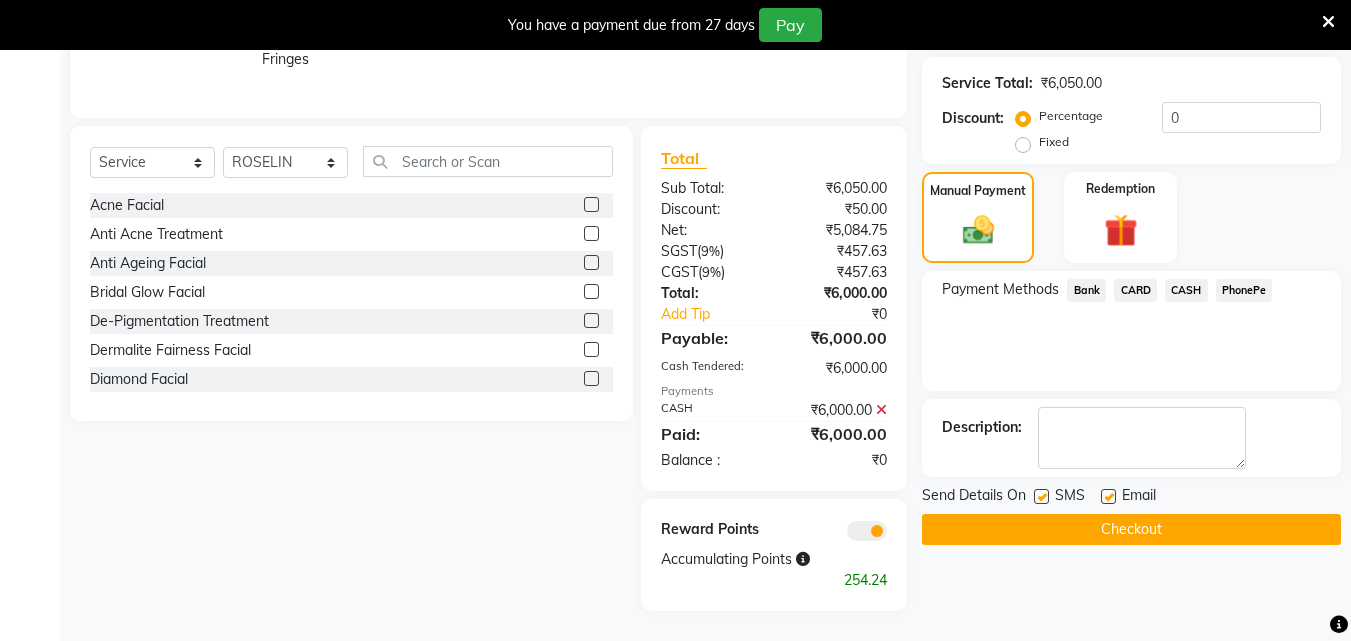 click on "Checkout" 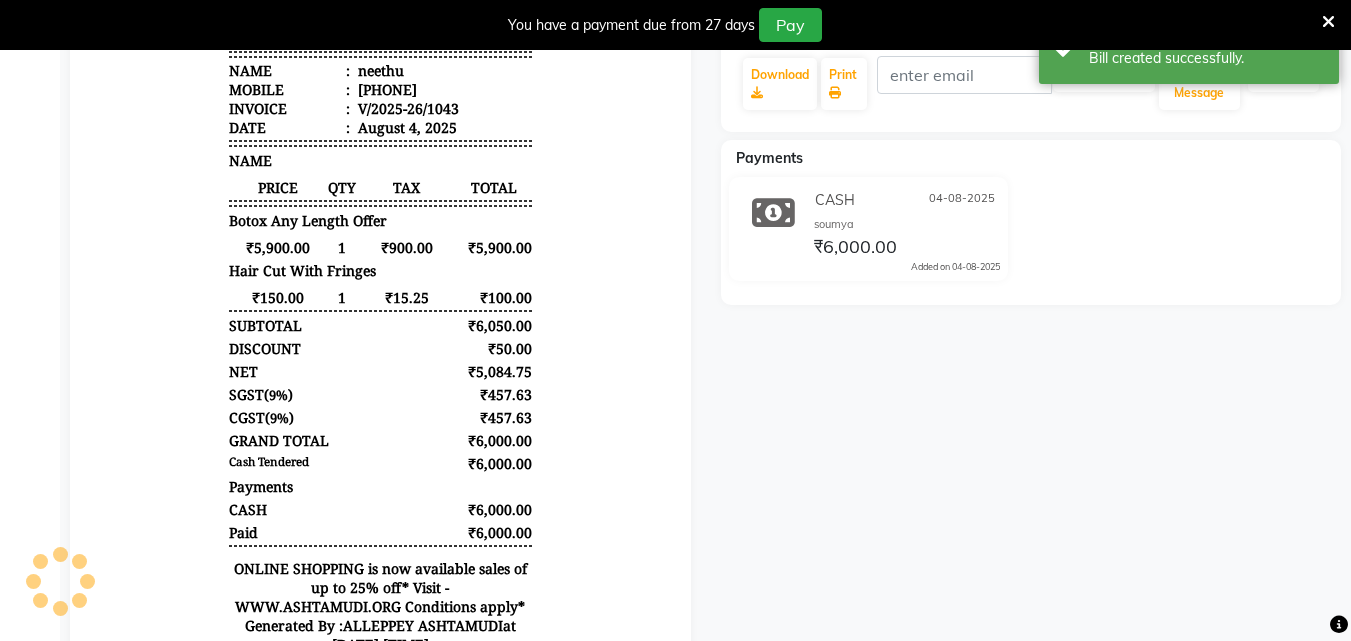 scroll, scrollTop: 103, scrollLeft: 0, axis: vertical 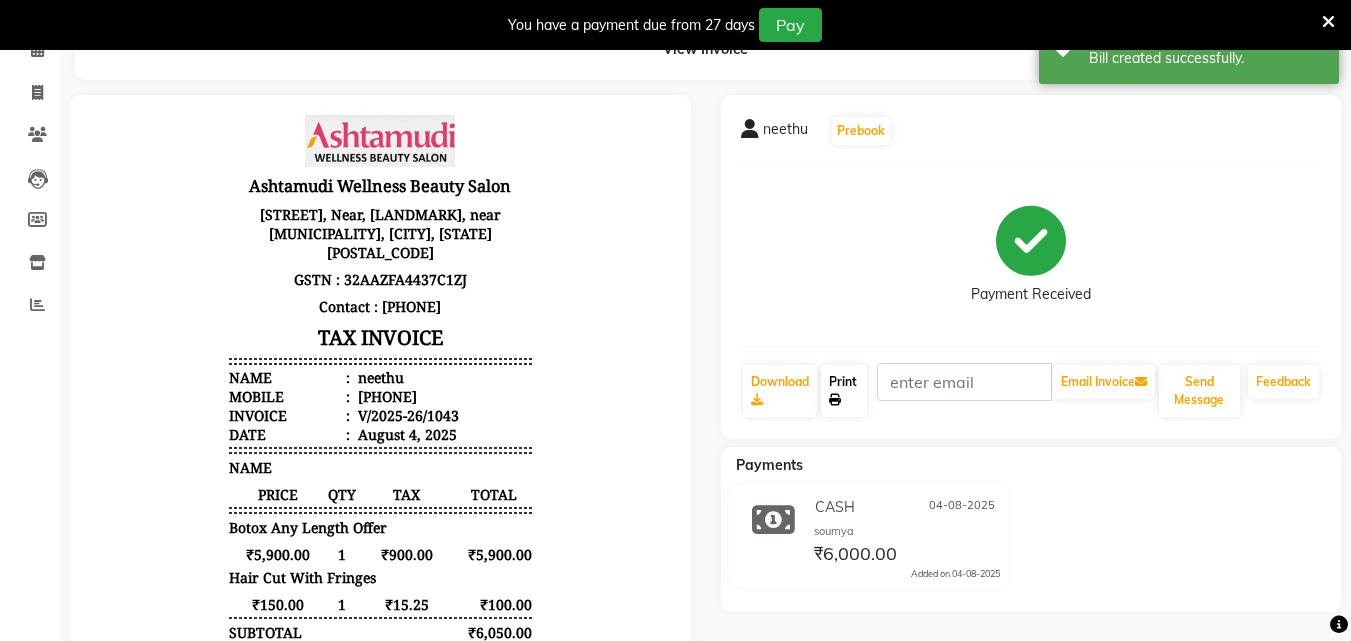 click on "Print" 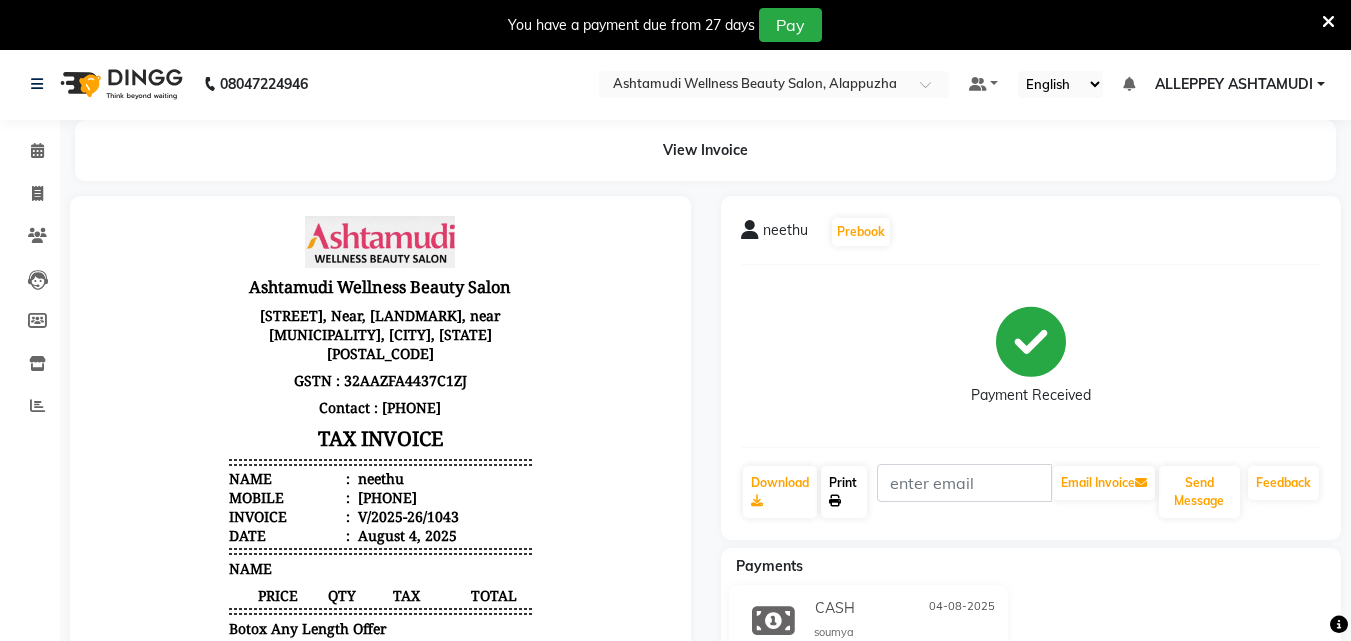 scroll, scrollTop: 0, scrollLeft: 0, axis: both 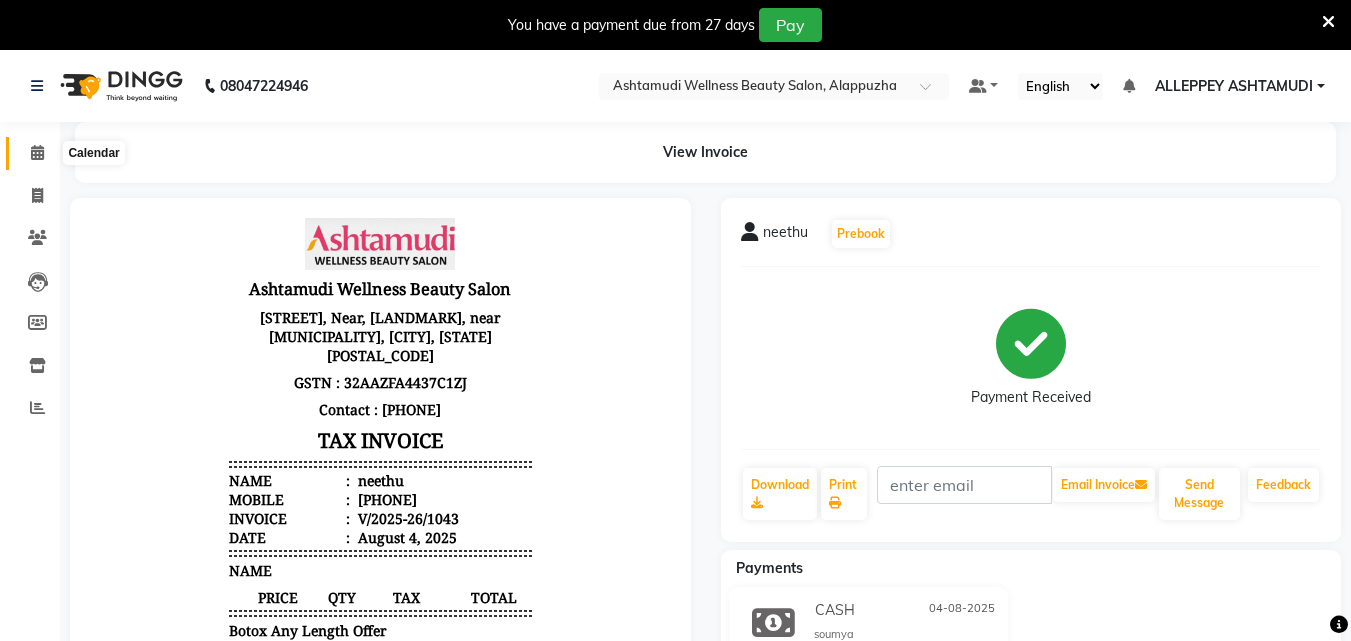 click 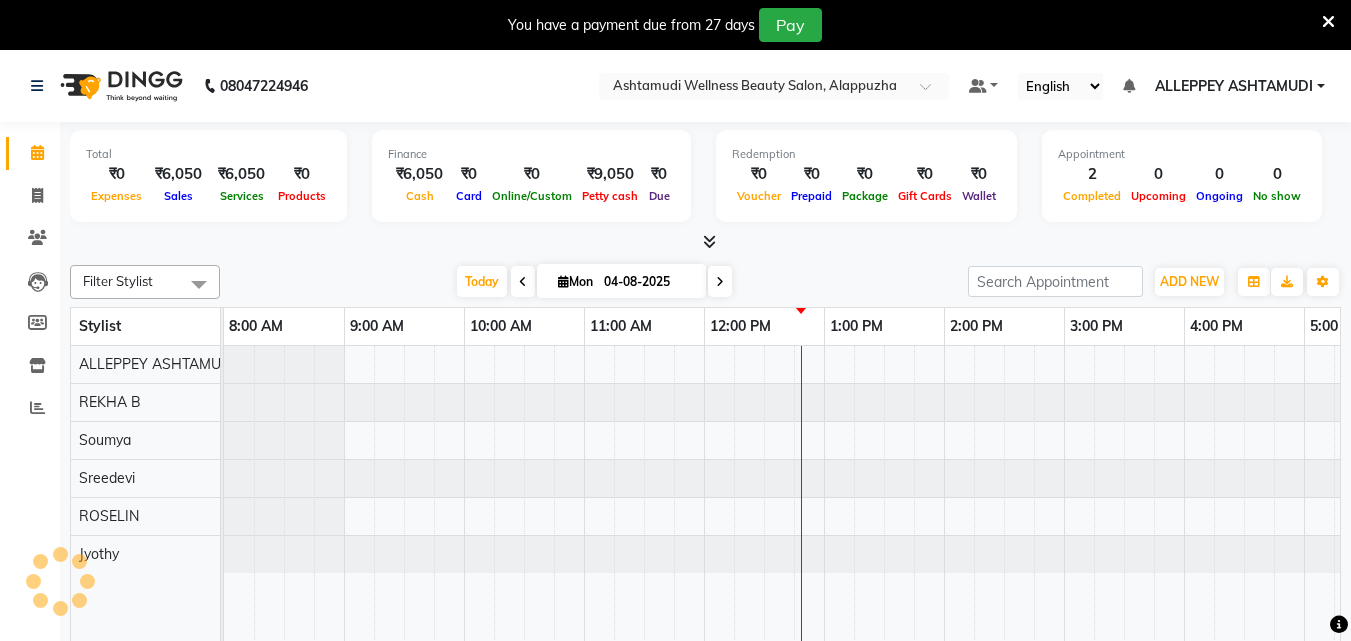 scroll, scrollTop: 0, scrollLeft: 0, axis: both 